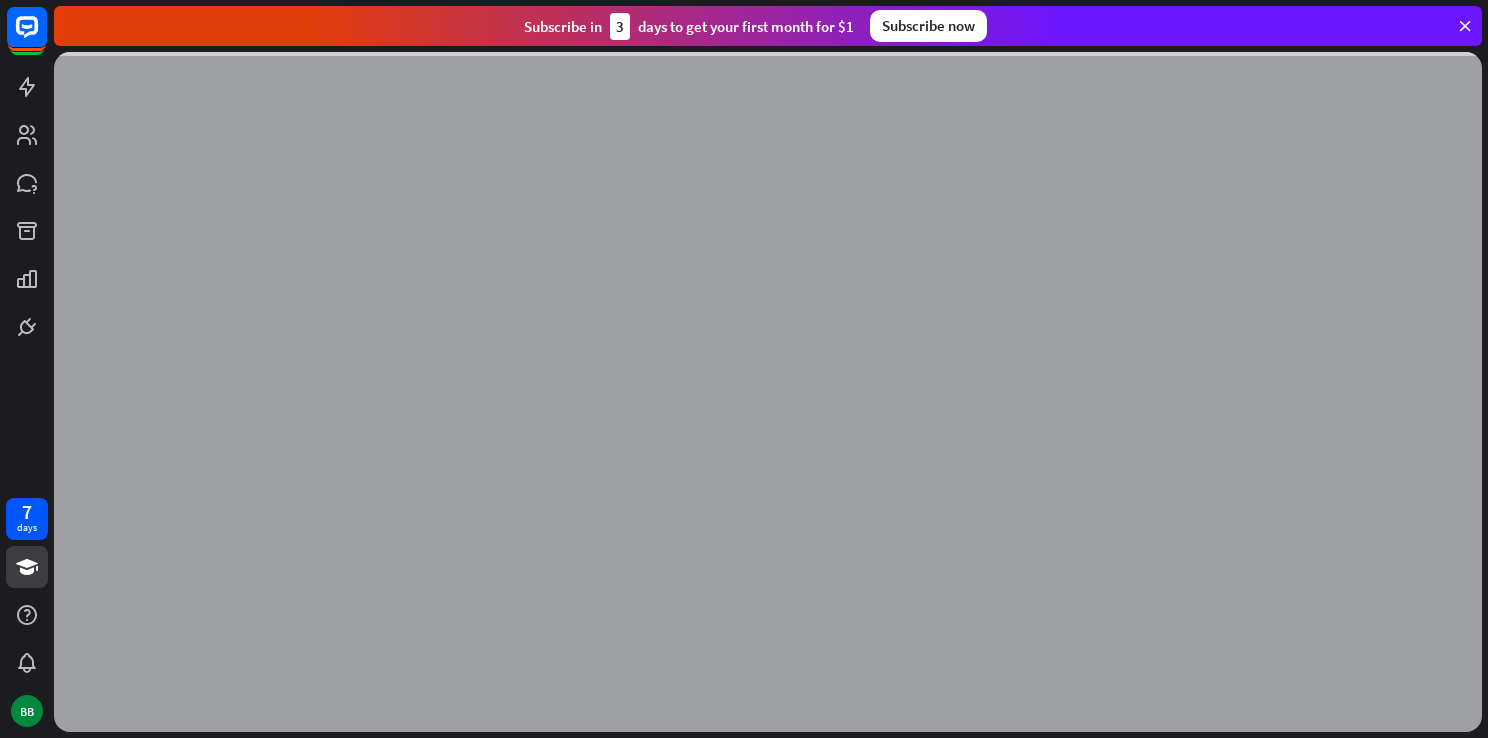 scroll, scrollTop: 0, scrollLeft: 0, axis: both 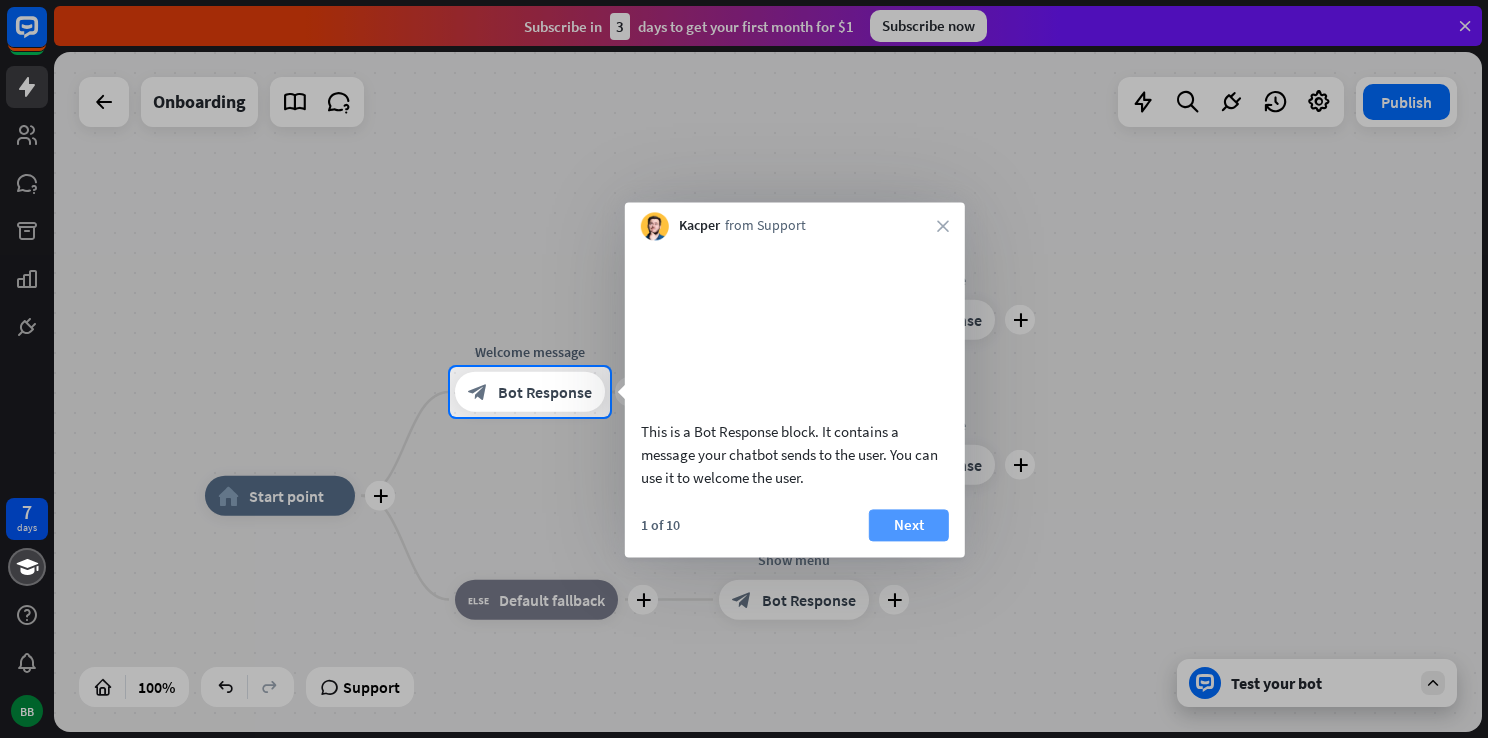 click on "Next" at bounding box center [909, 525] 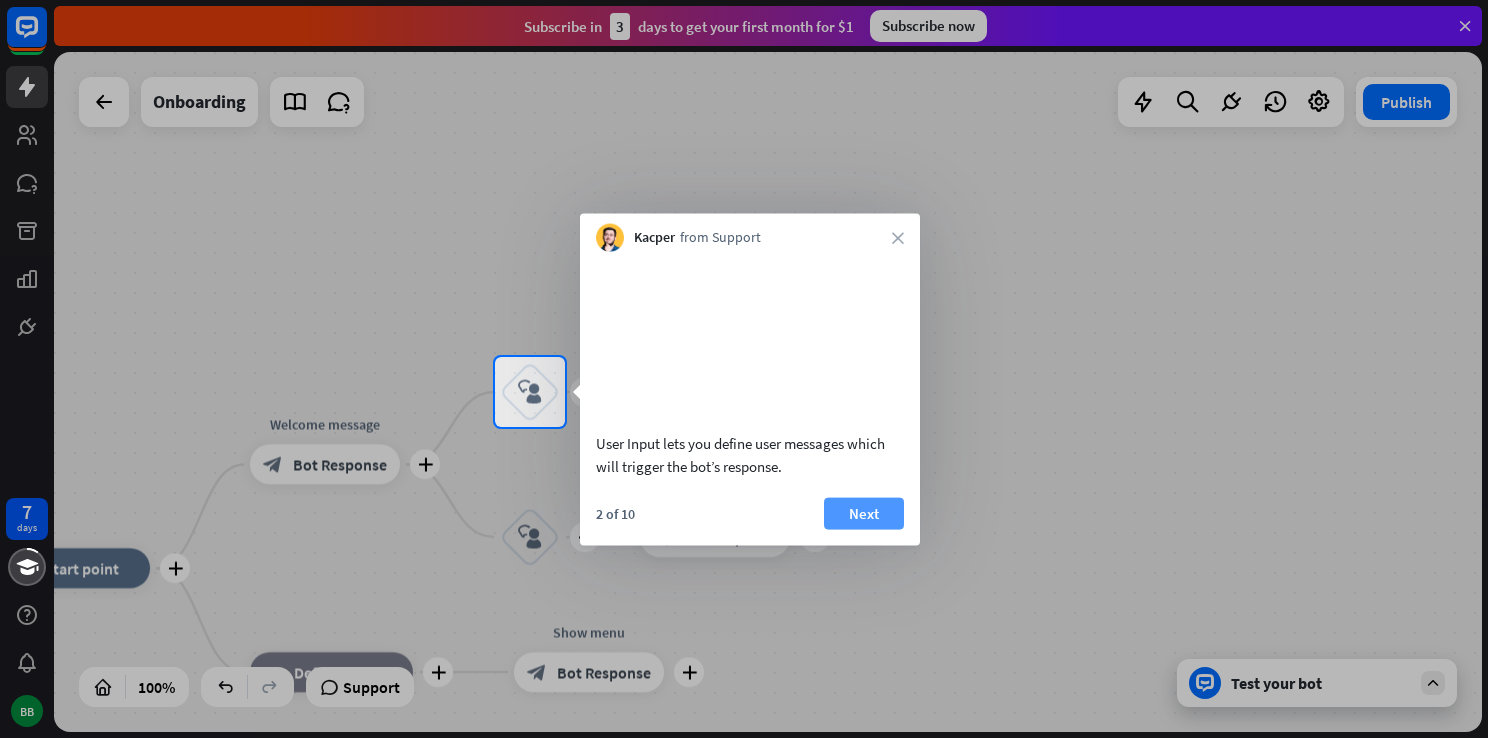 click on "Next" at bounding box center (864, 513) 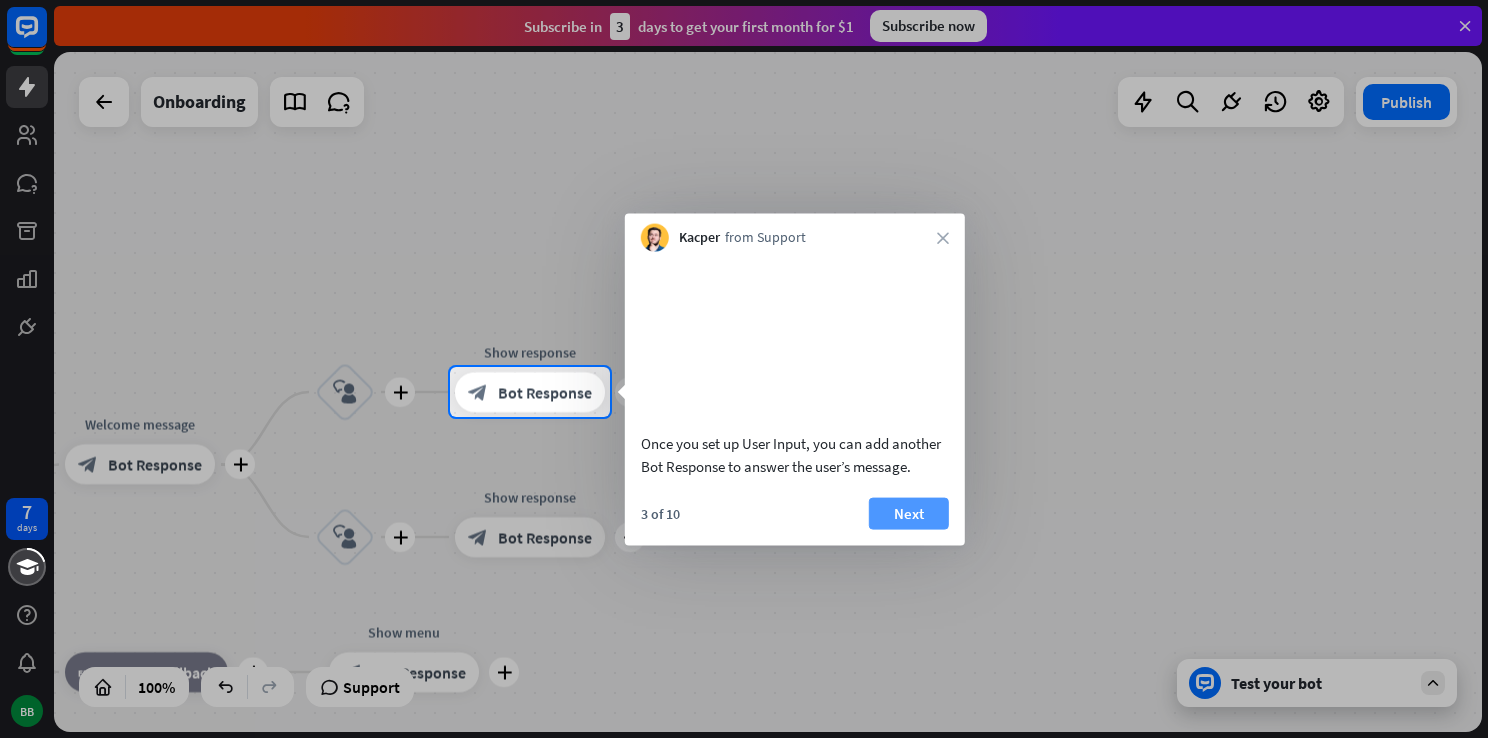 click on "Next" at bounding box center (909, 513) 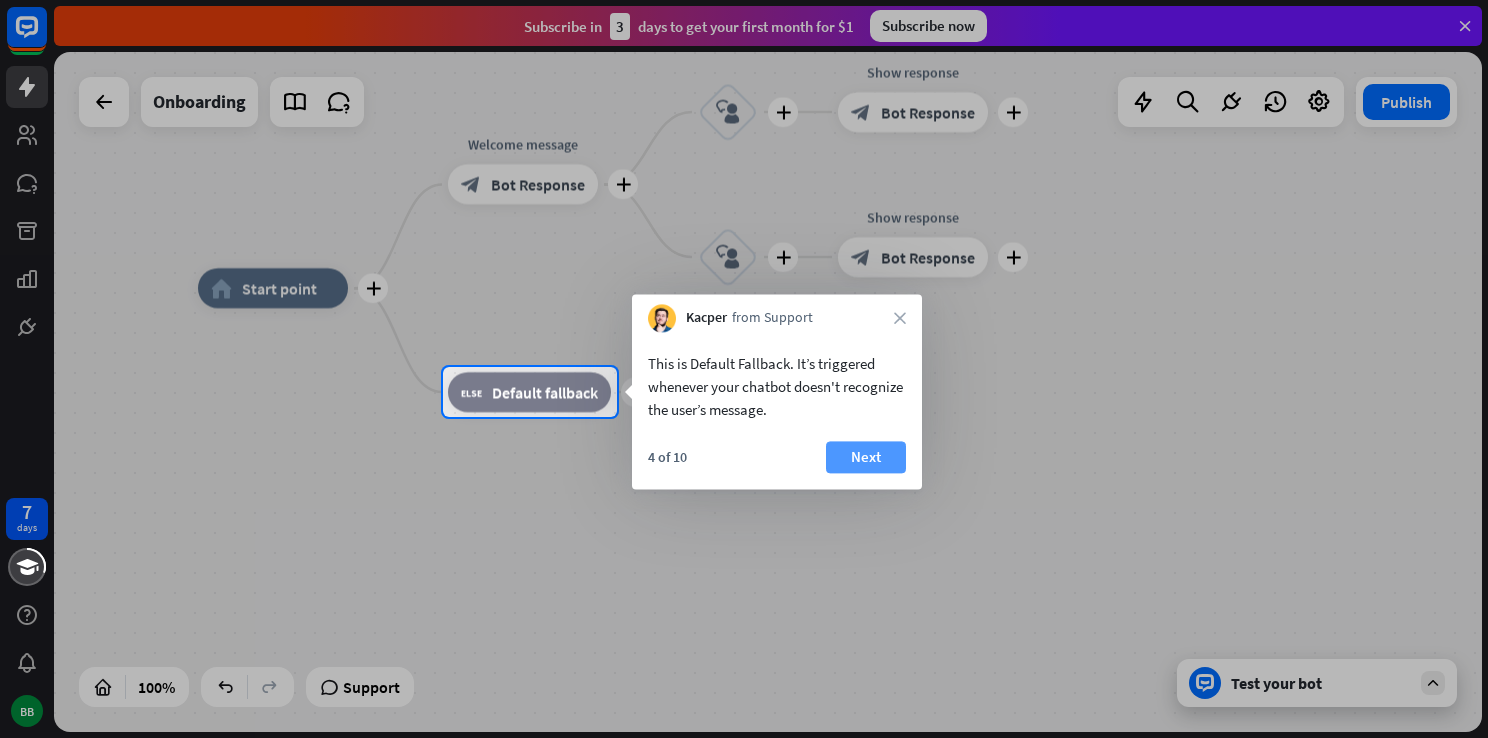 click on "Next" at bounding box center (866, 457) 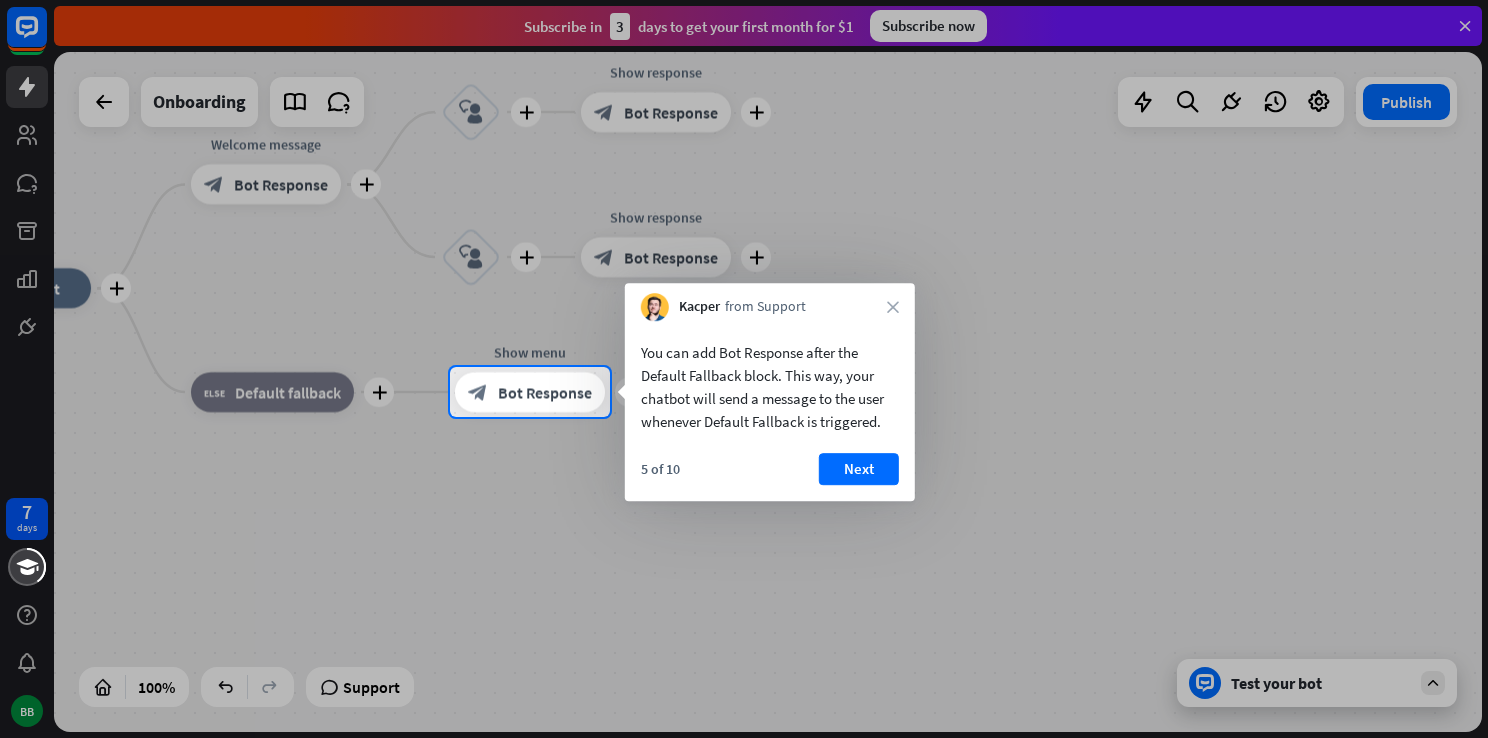 click on "Next" at bounding box center [859, 469] 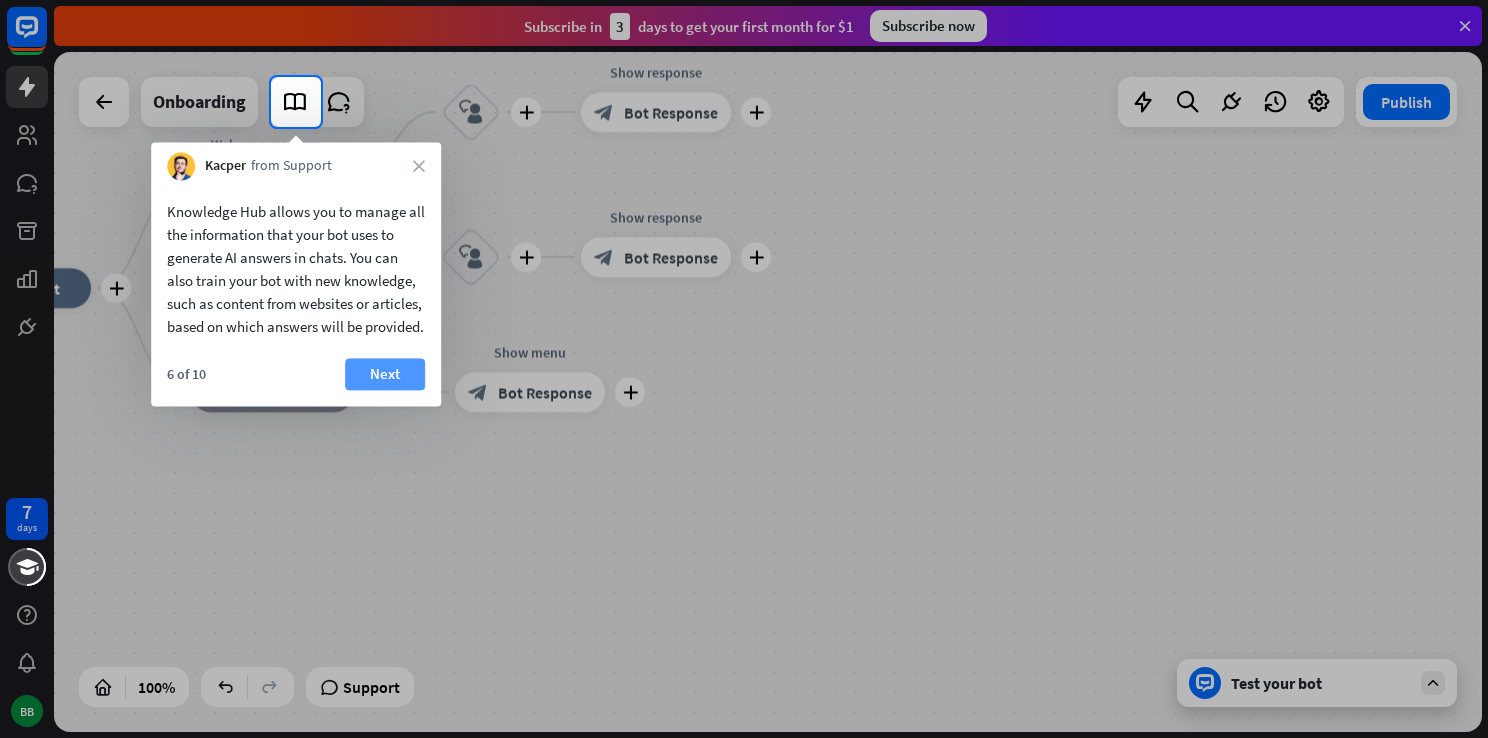 click on "Next" at bounding box center (385, 374) 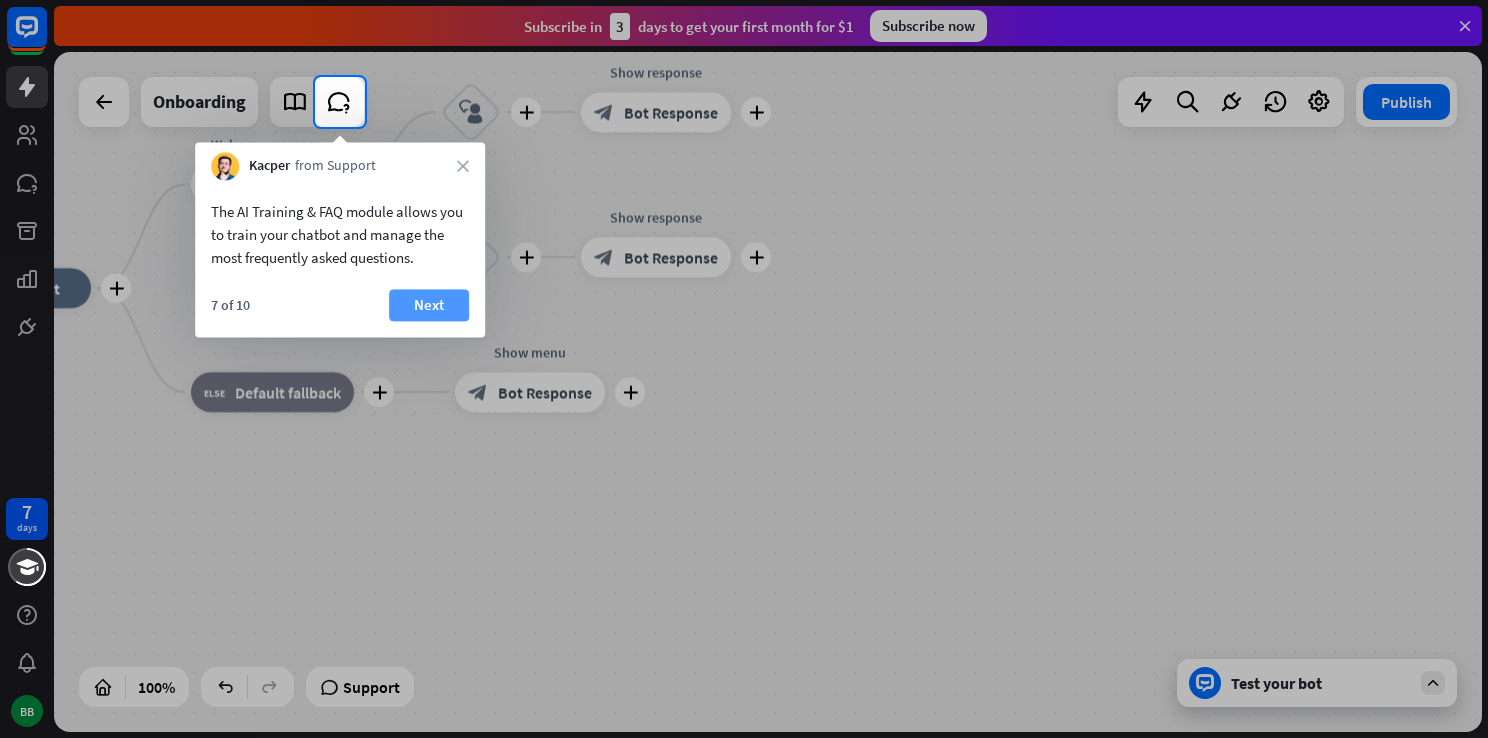 click on "Next" at bounding box center (429, 305) 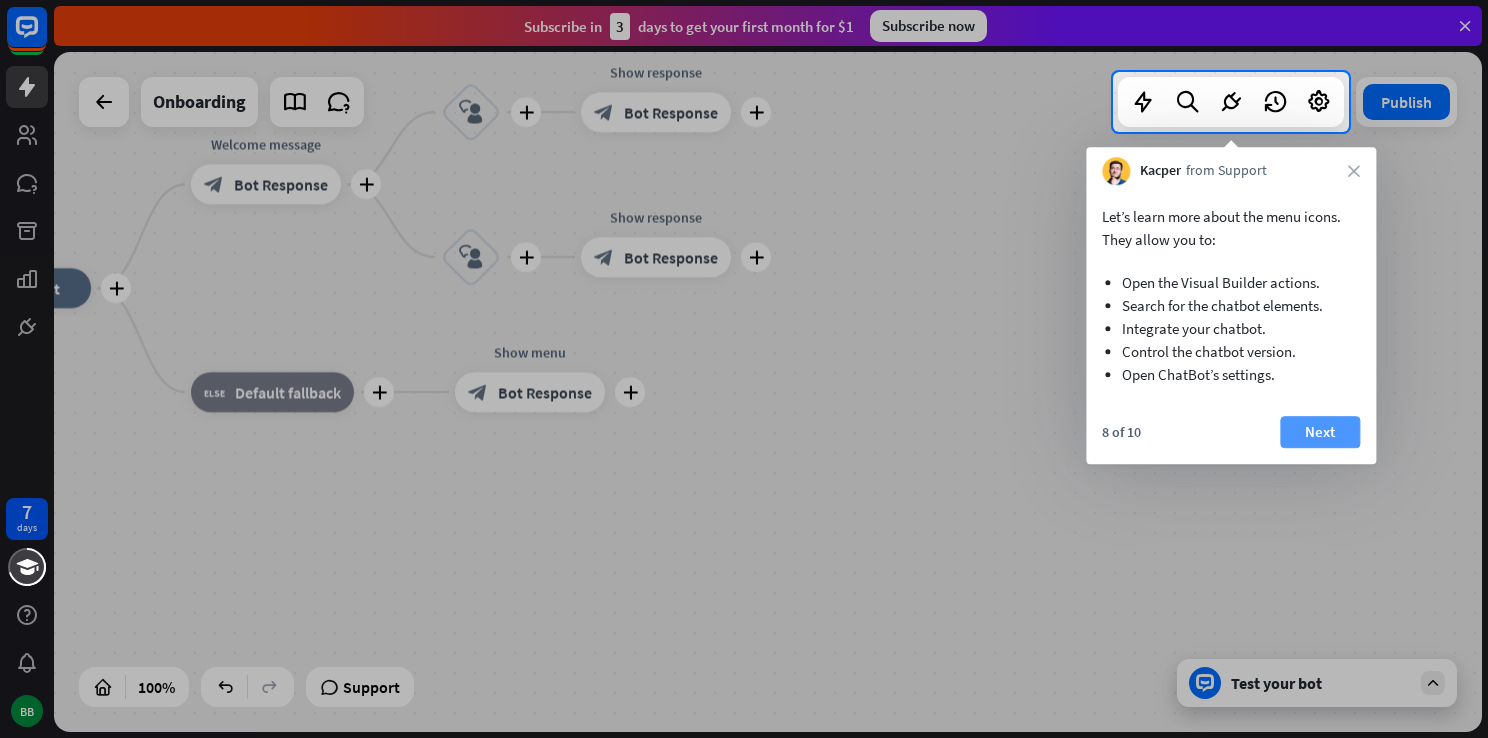 click on "Next" at bounding box center [1320, 432] 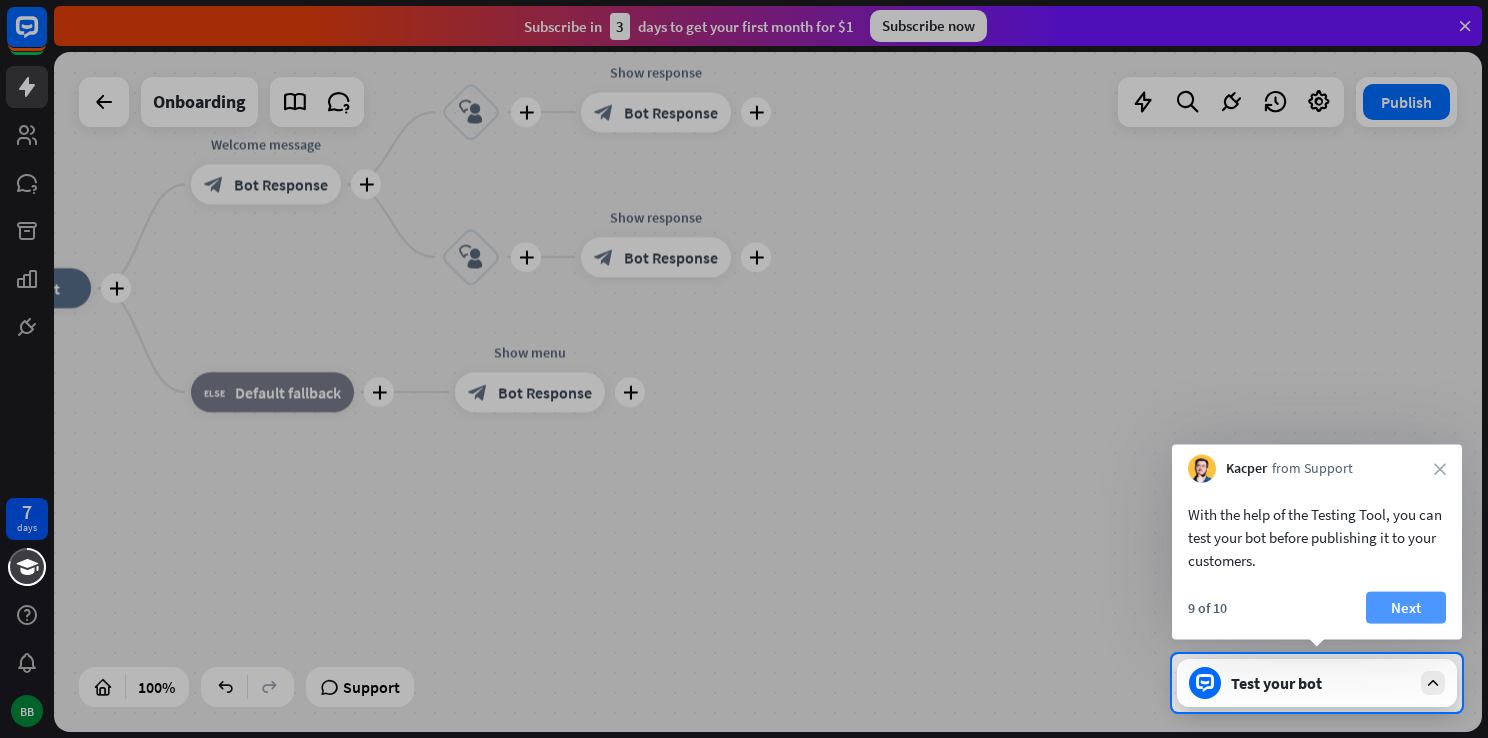 click on "Next" at bounding box center [1406, 608] 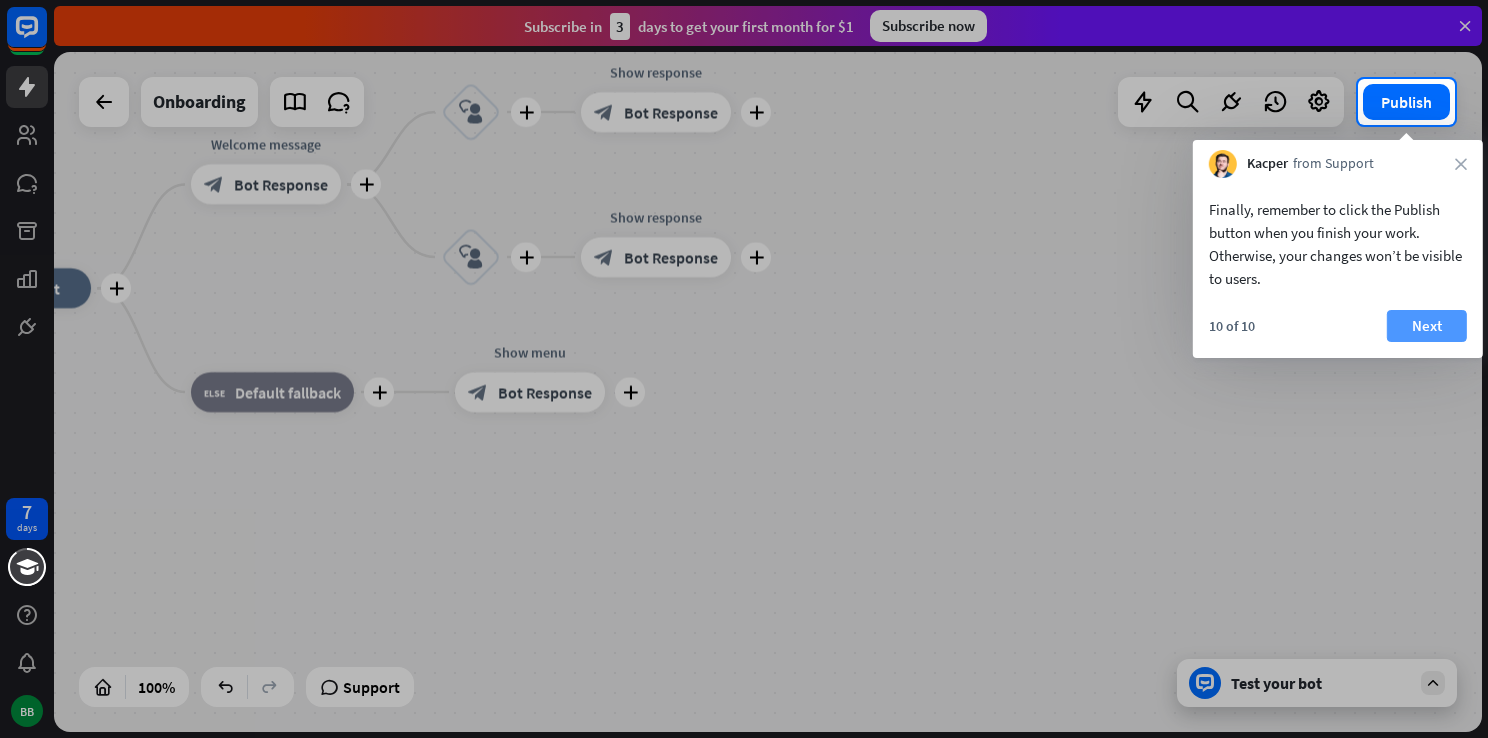 click on "Next" at bounding box center [1427, 326] 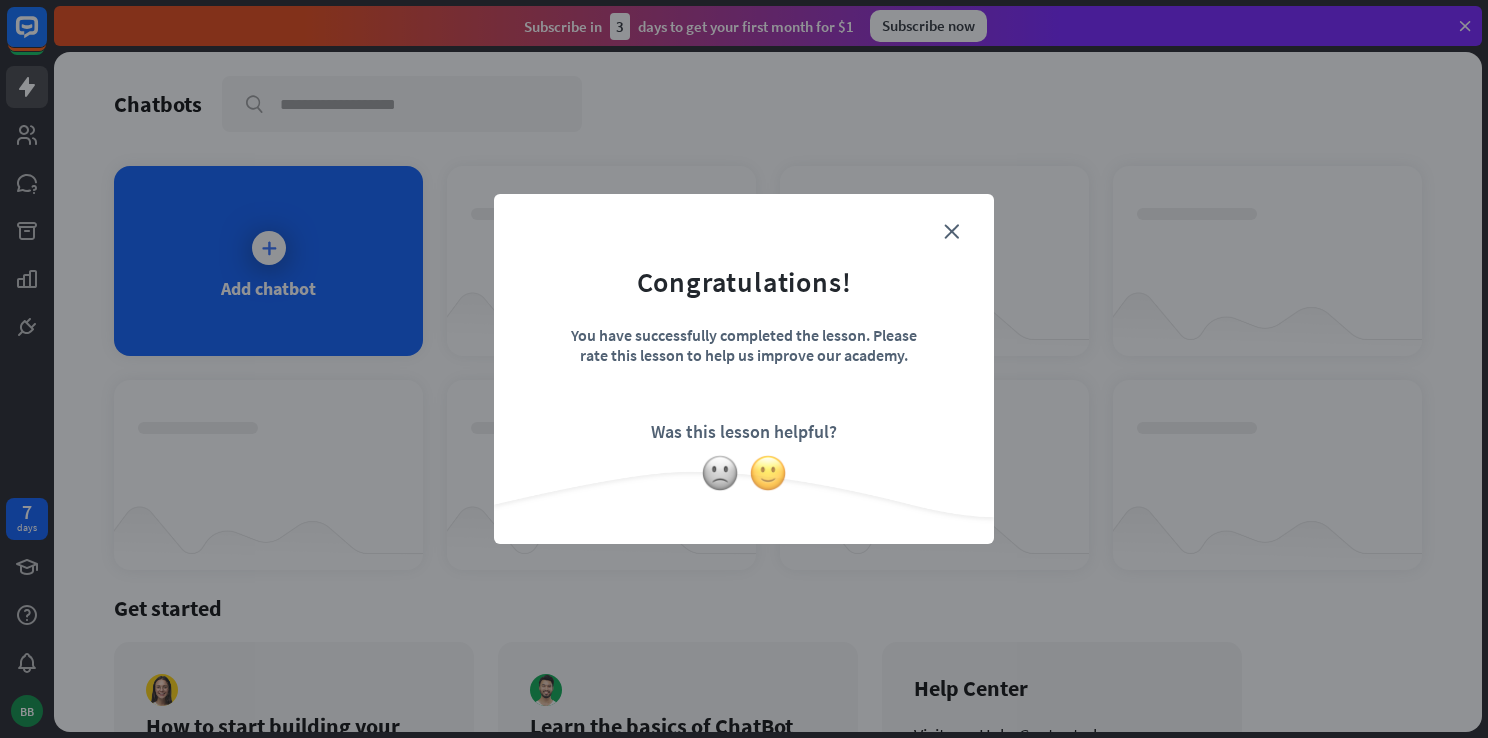 click at bounding box center (768, 473) 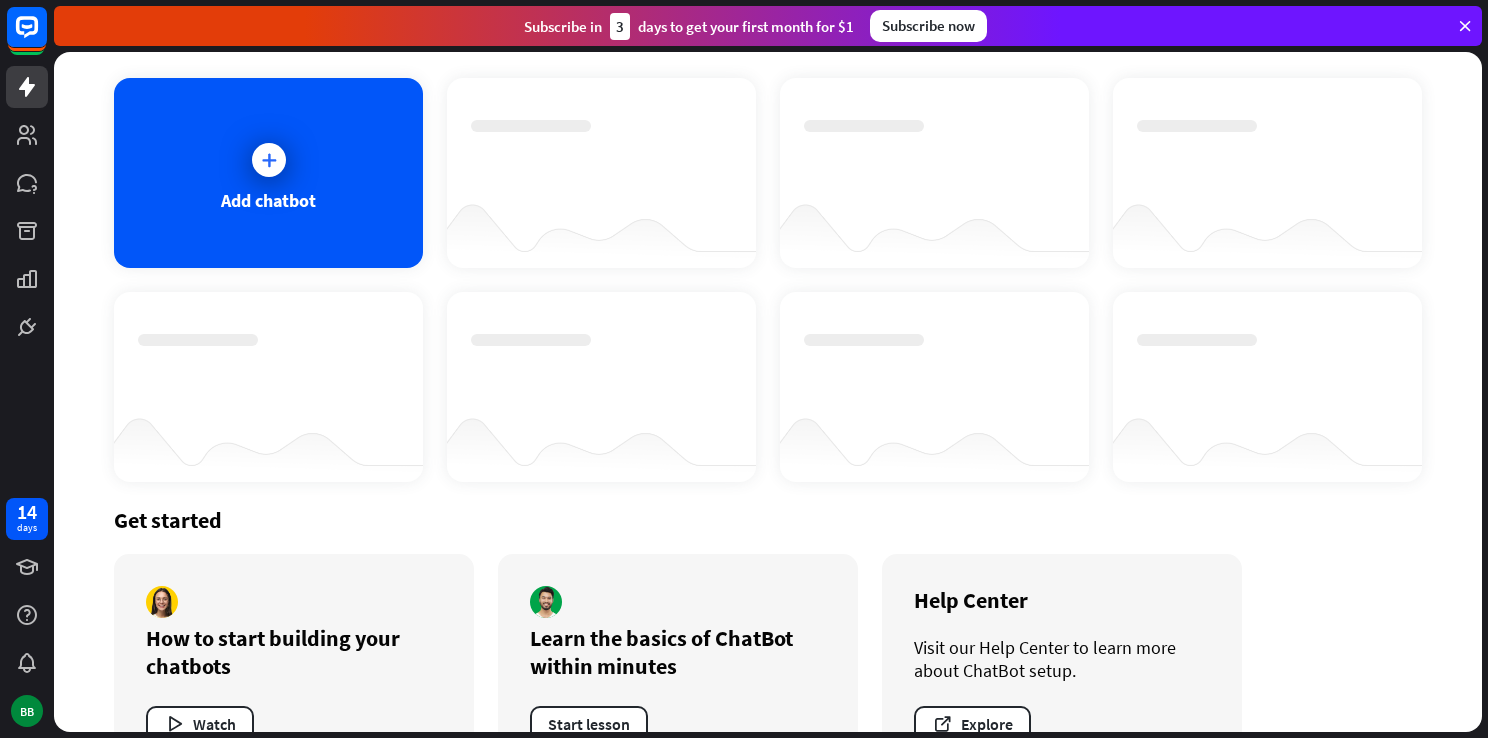 scroll, scrollTop: 152, scrollLeft: 0, axis: vertical 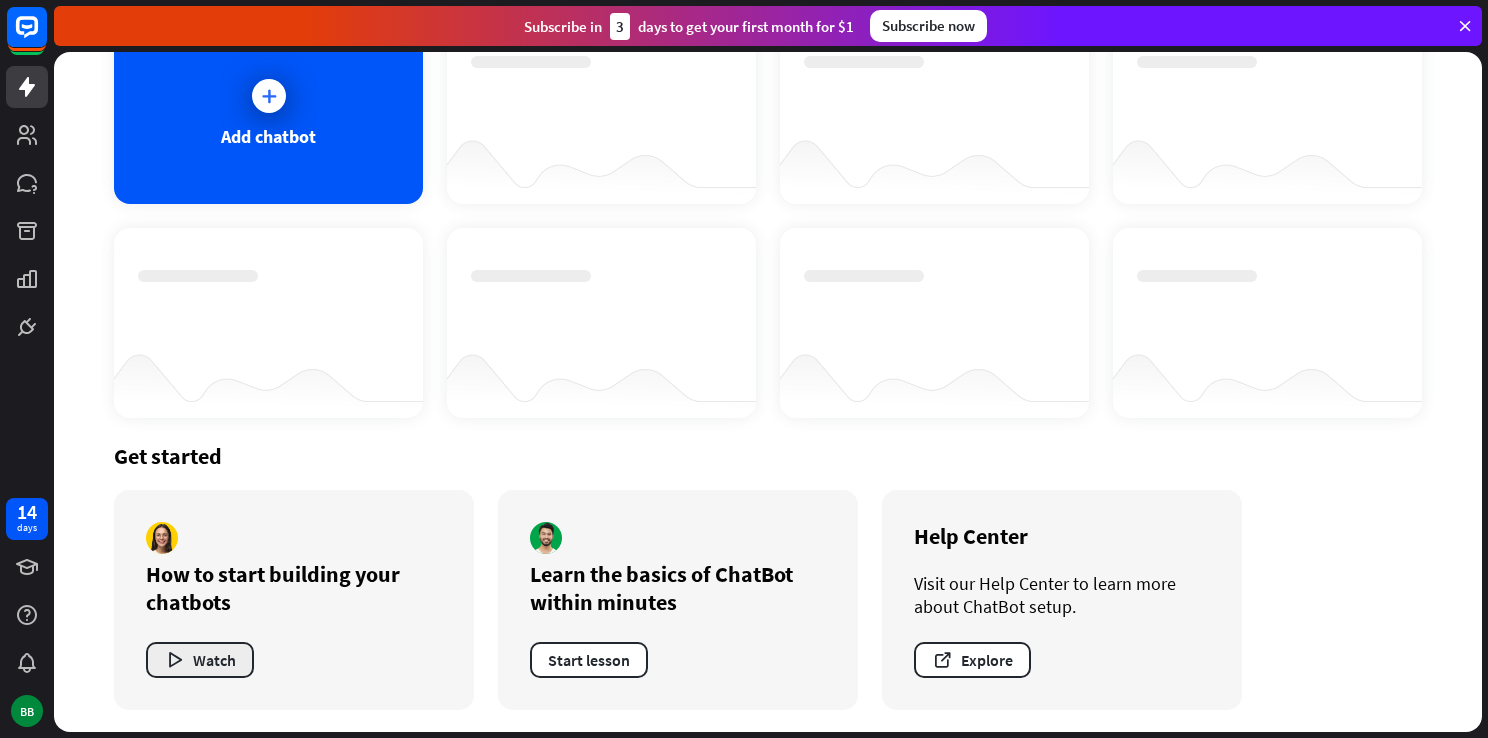 click on "Watch" at bounding box center (200, 660) 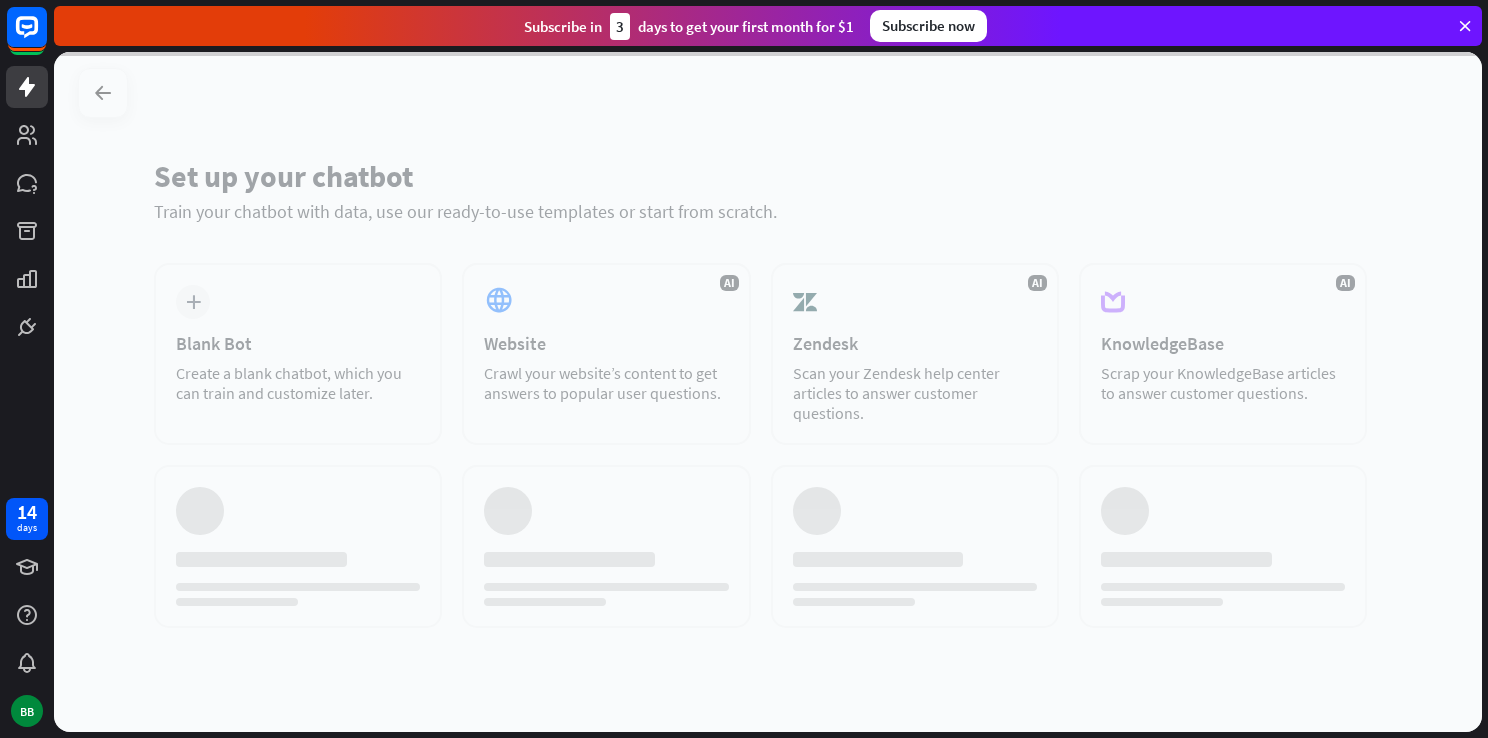scroll, scrollTop: 0, scrollLeft: 0, axis: both 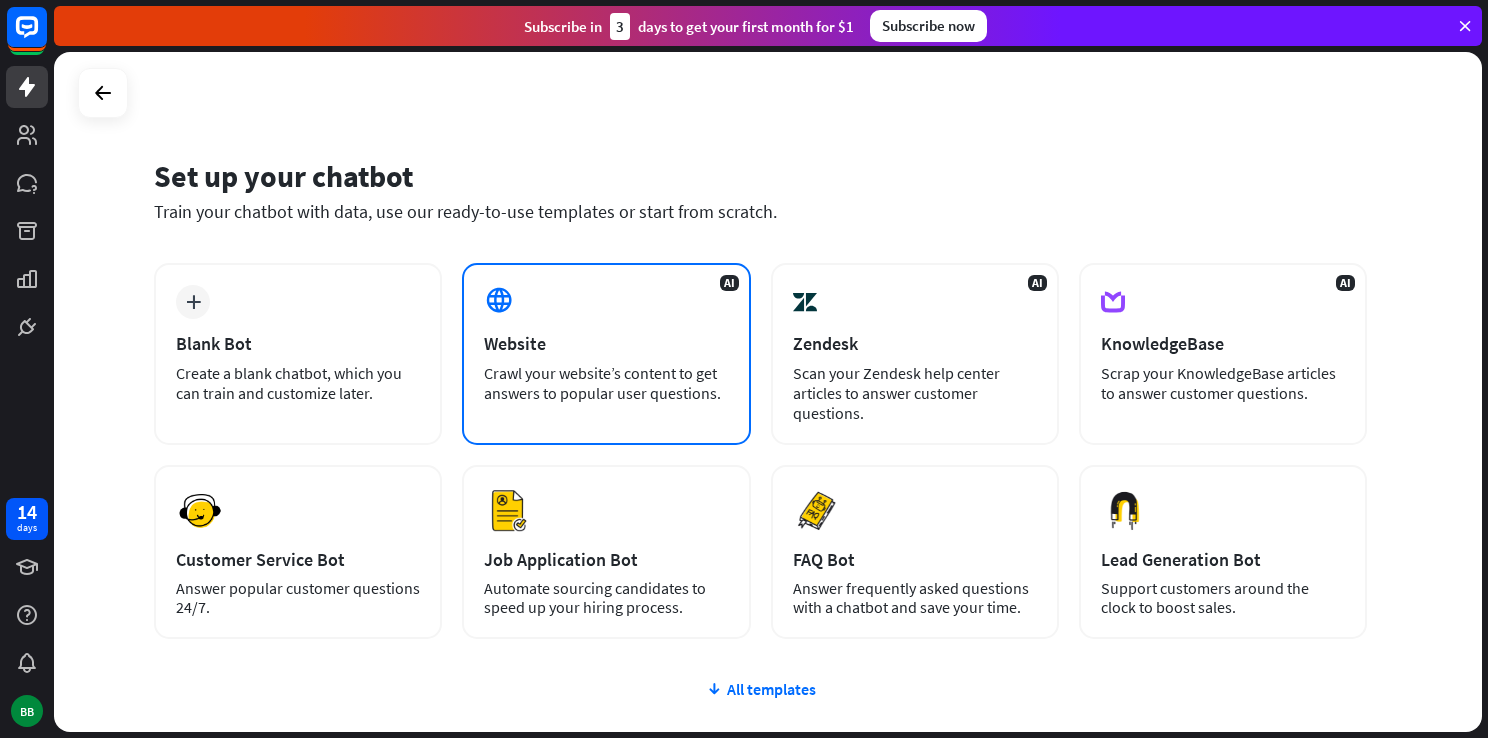 click on "AI     Website
Crawl your website’s content to get answers to
popular user questions." at bounding box center [606, 354] 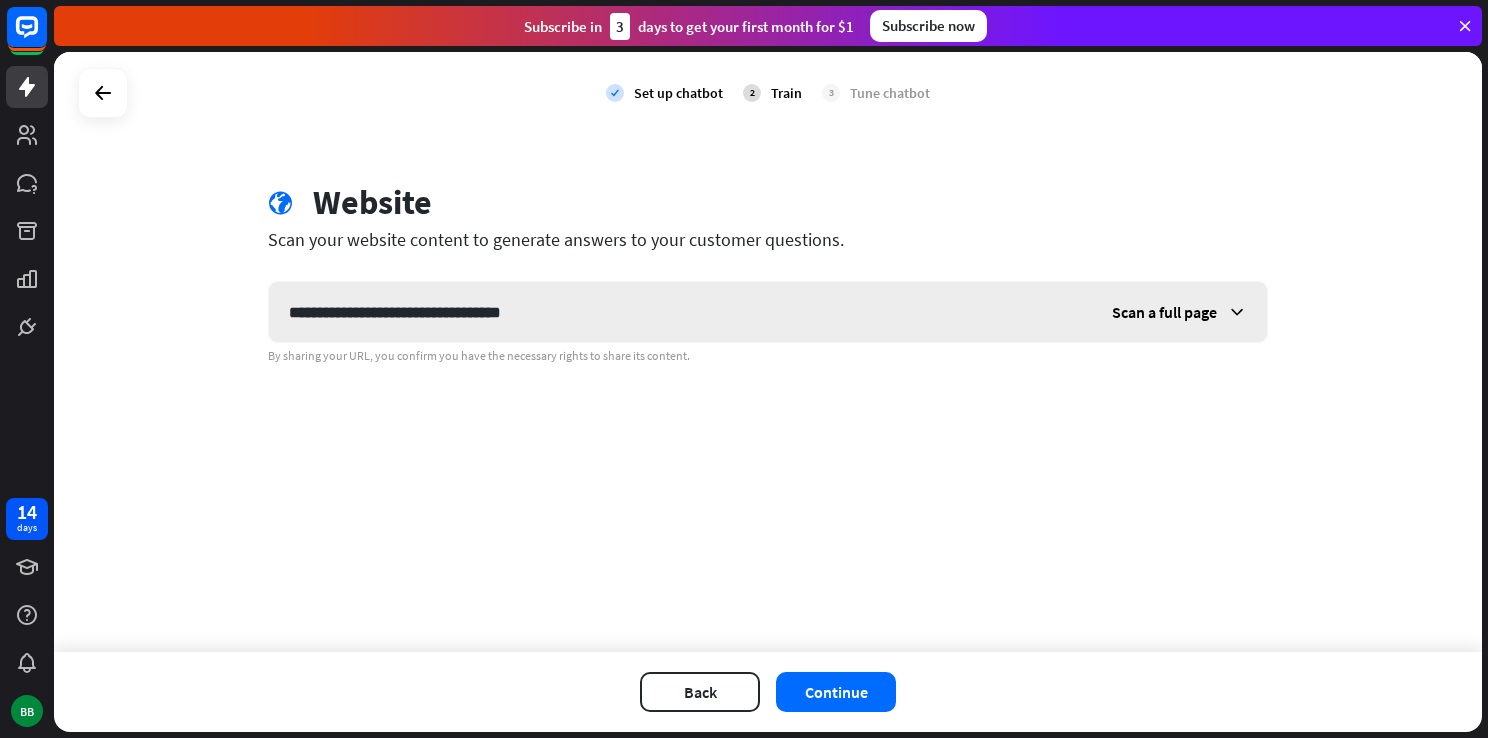 click at bounding box center (1237, 312) 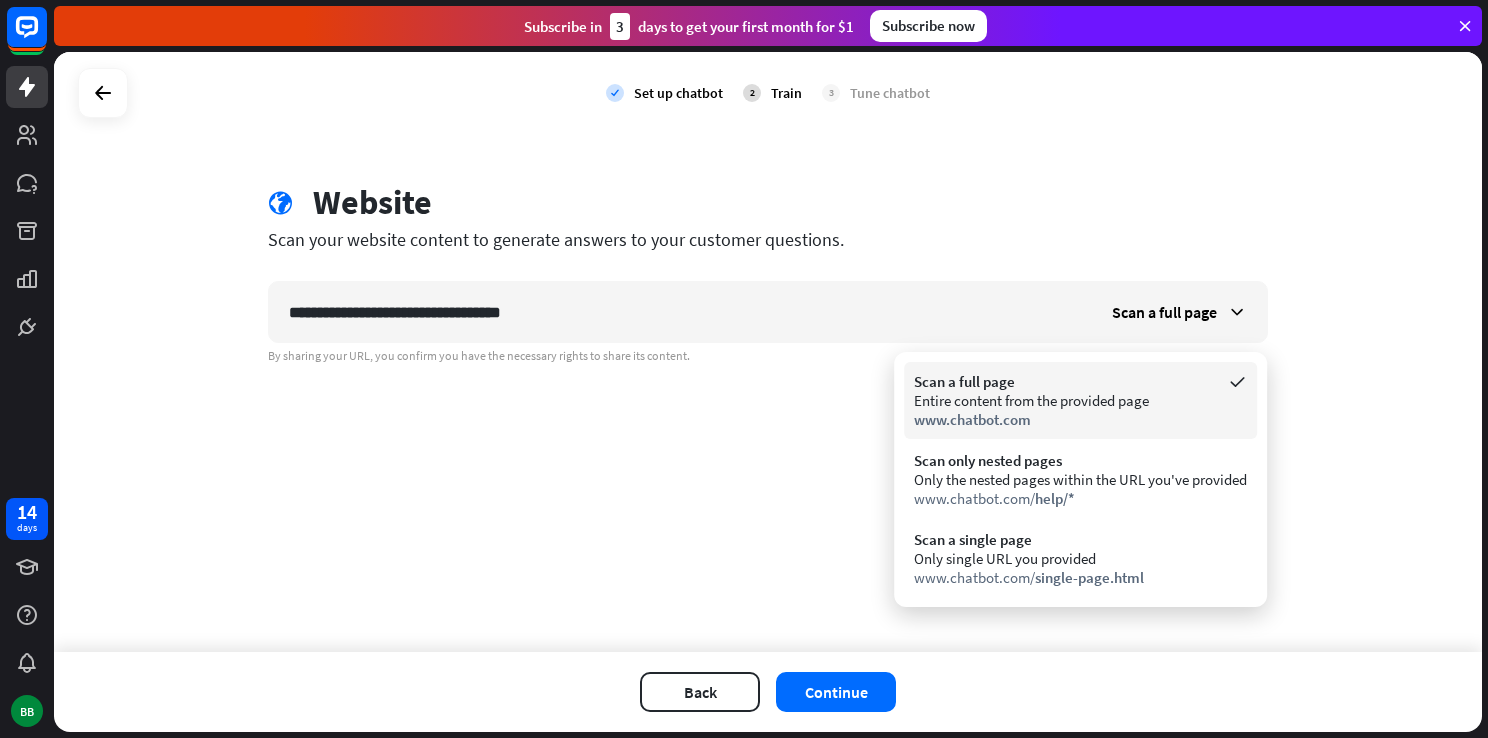 click on "Scan a full page" at bounding box center (1080, 381) 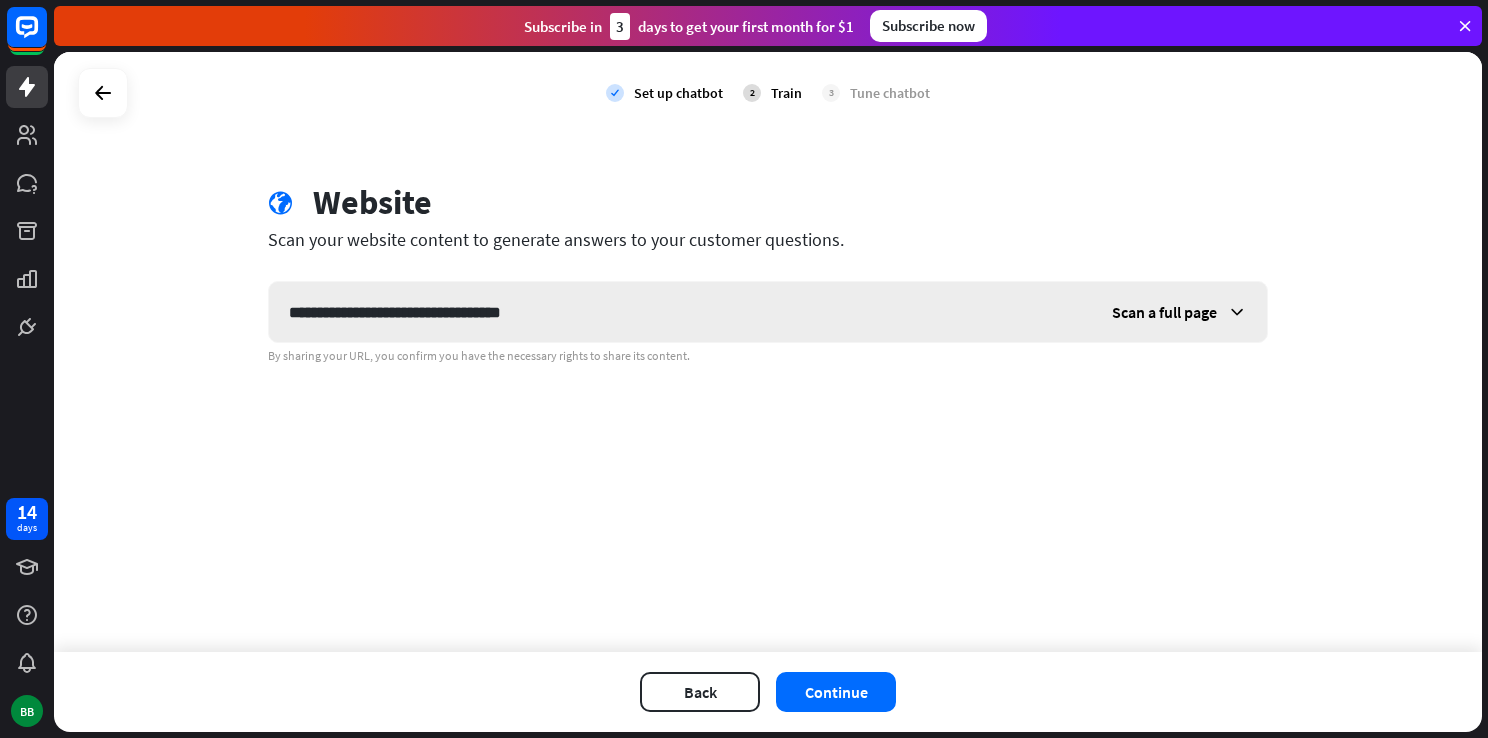 click on "Scan a full page" at bounding box center [1164, 312] 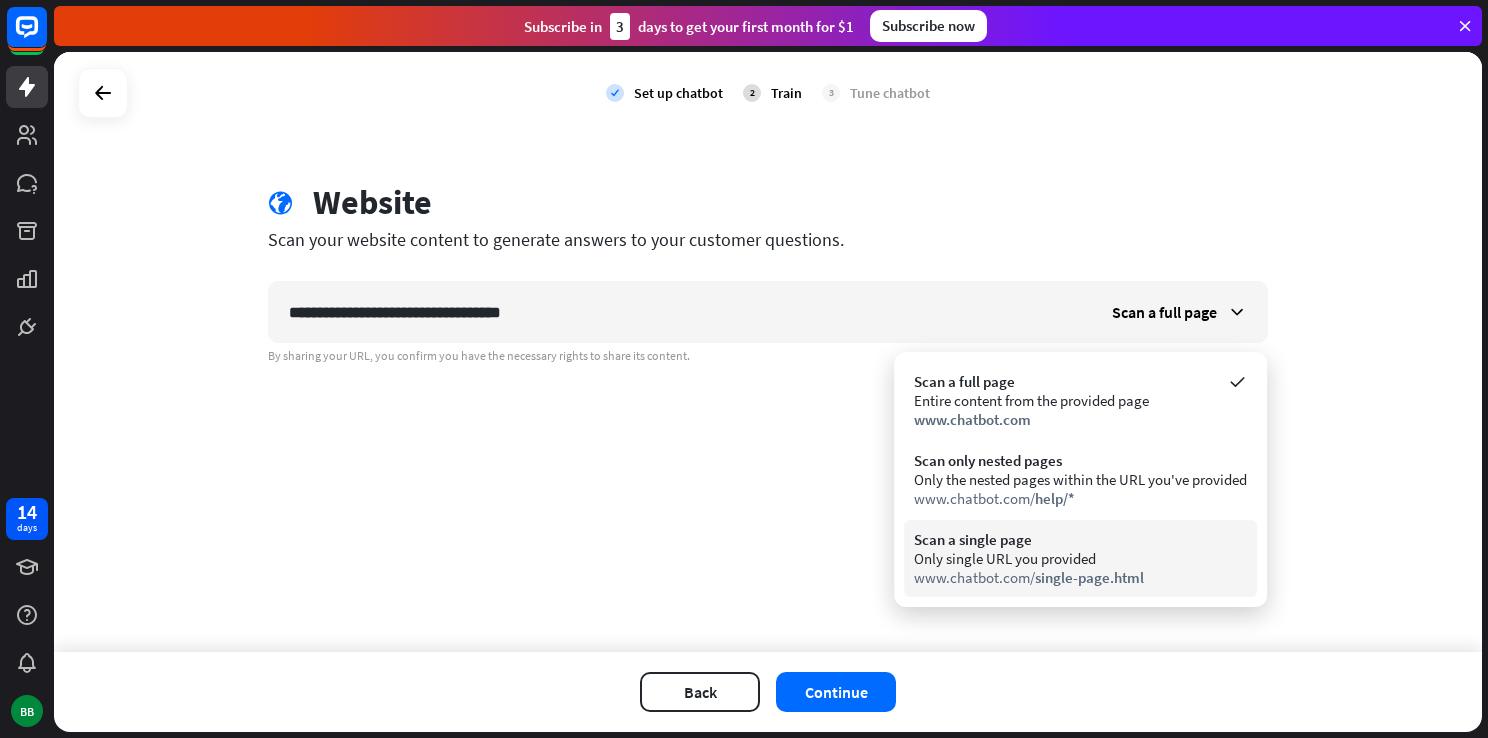 click on "Scan a single page" at bounding box center (1080, 539) 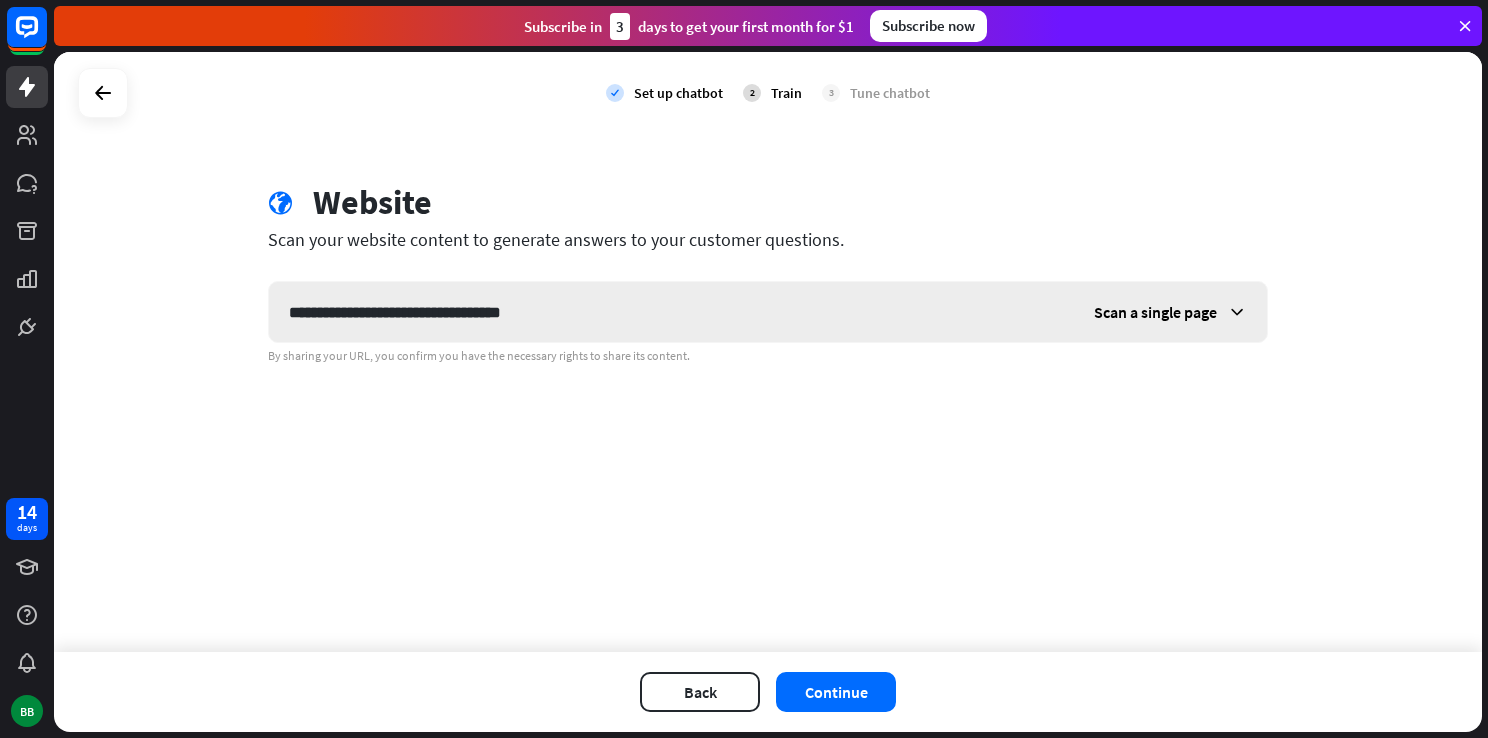 click on "Scan a single page" at bounding box center (1155, 312) 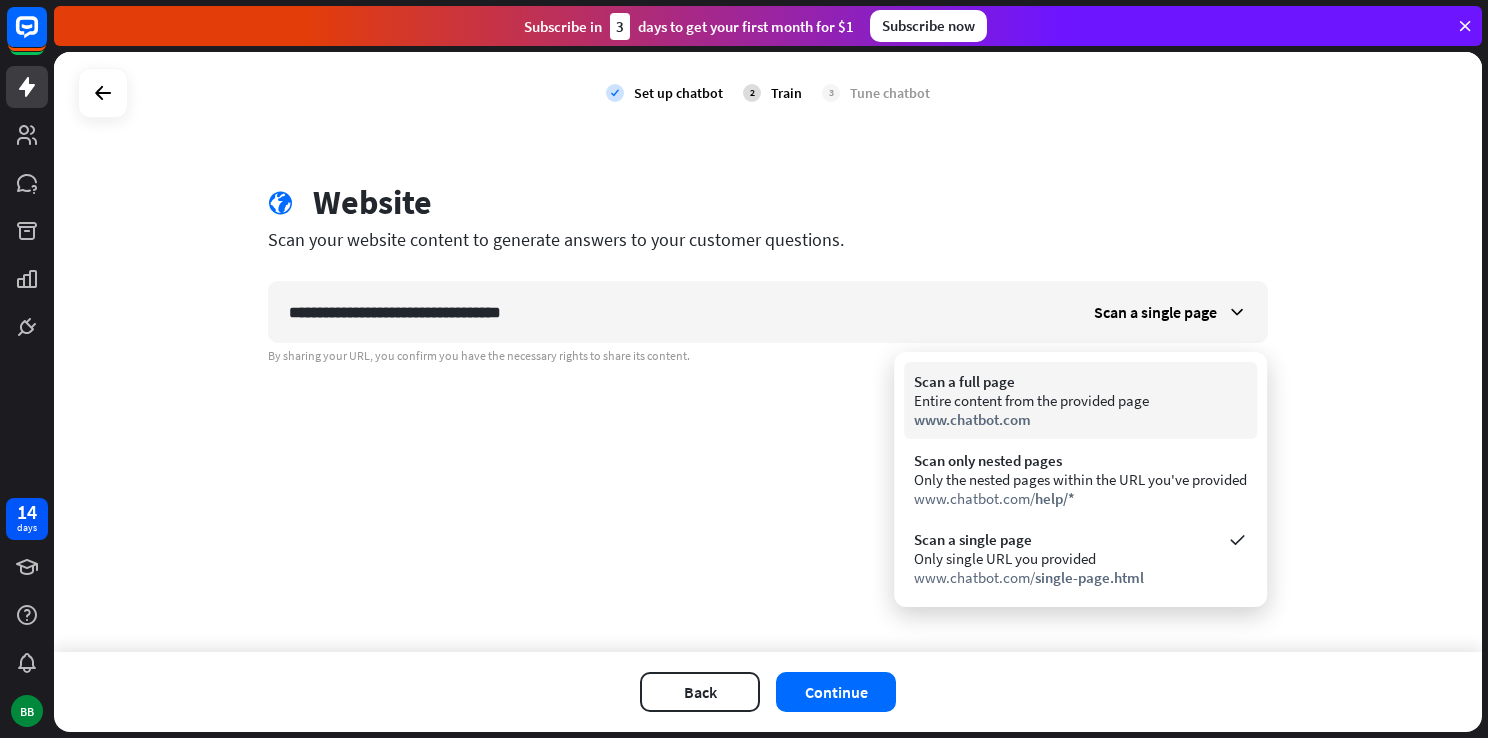 click on "Entire content from the provided page" at bounding box center (1080, 400) 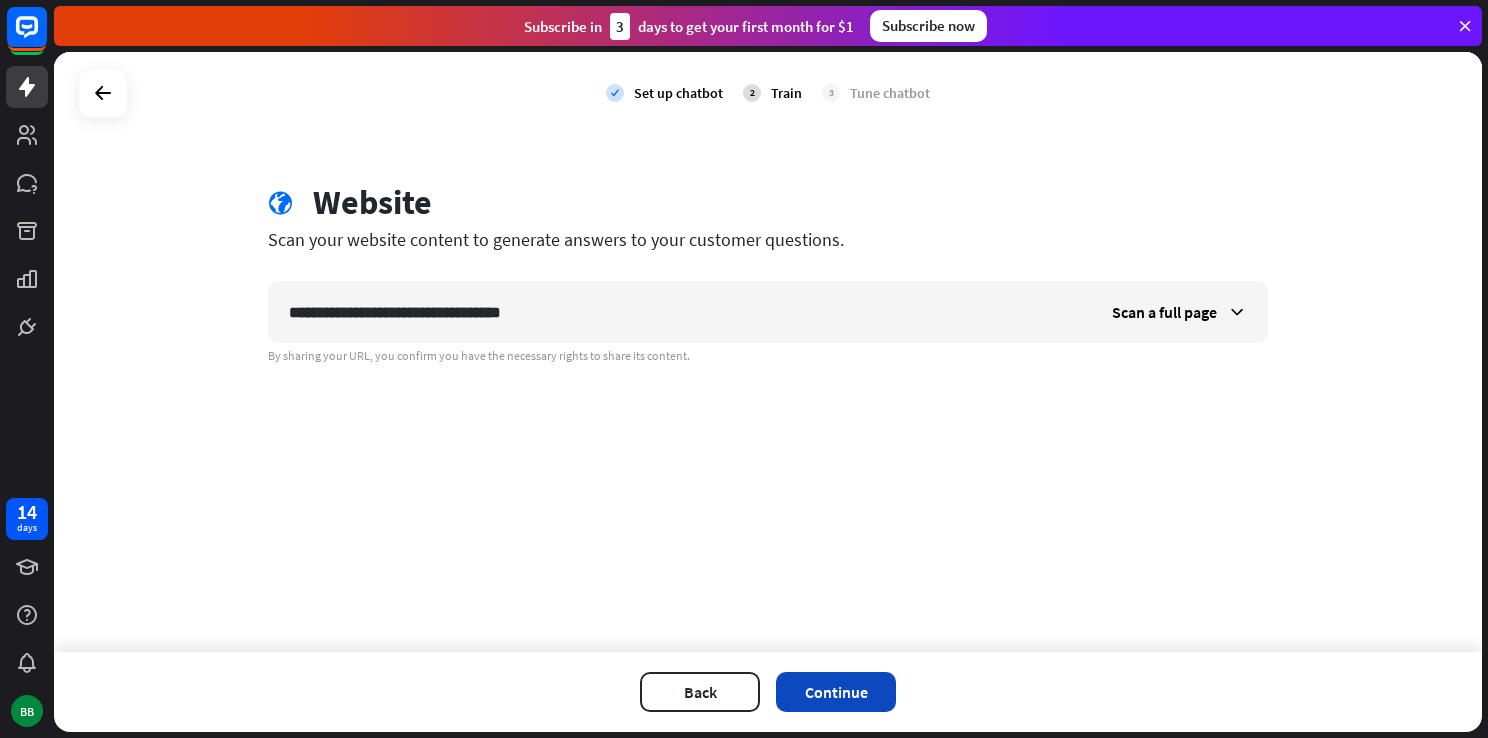 click on "Continue" at bounding box center [836, 692] 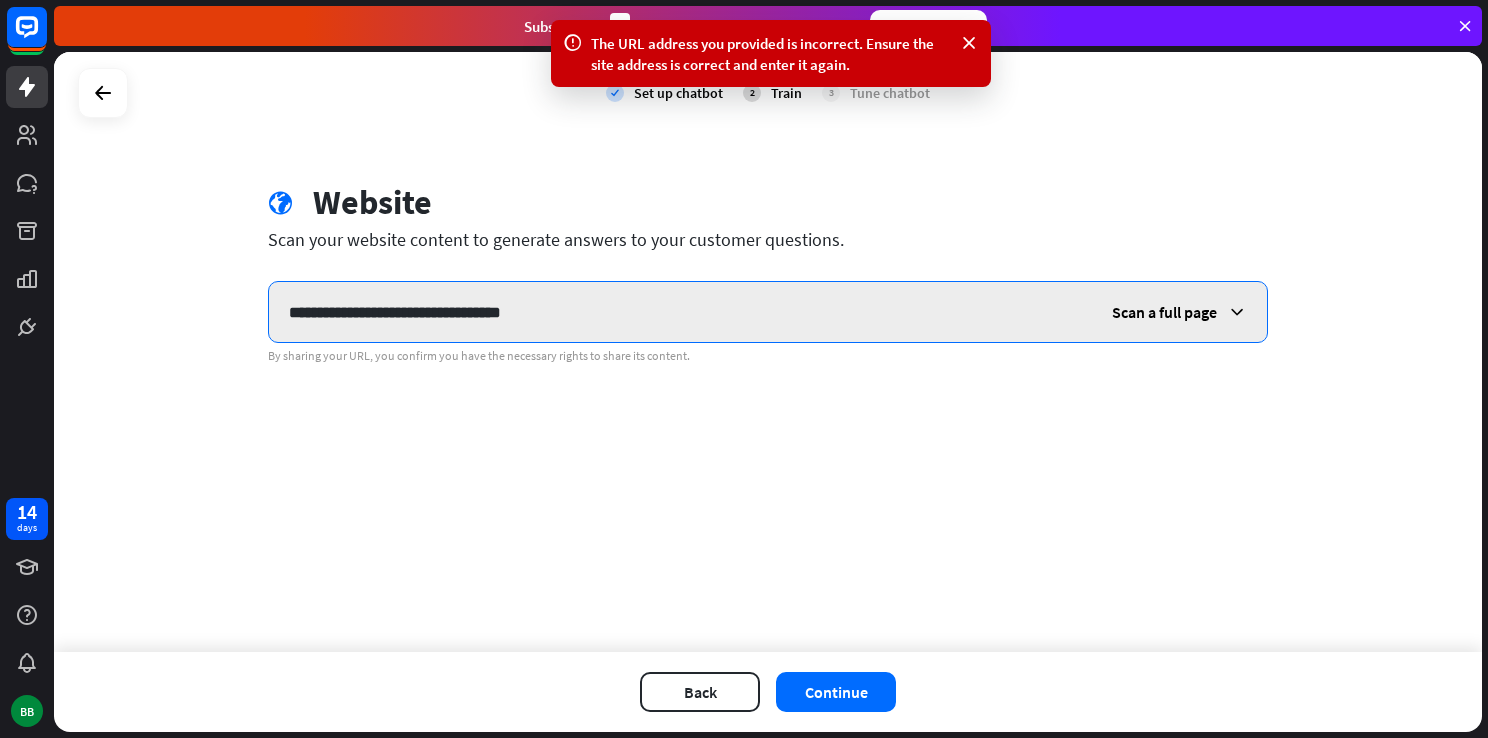 click on "**********" at bounding box center [680, 312] 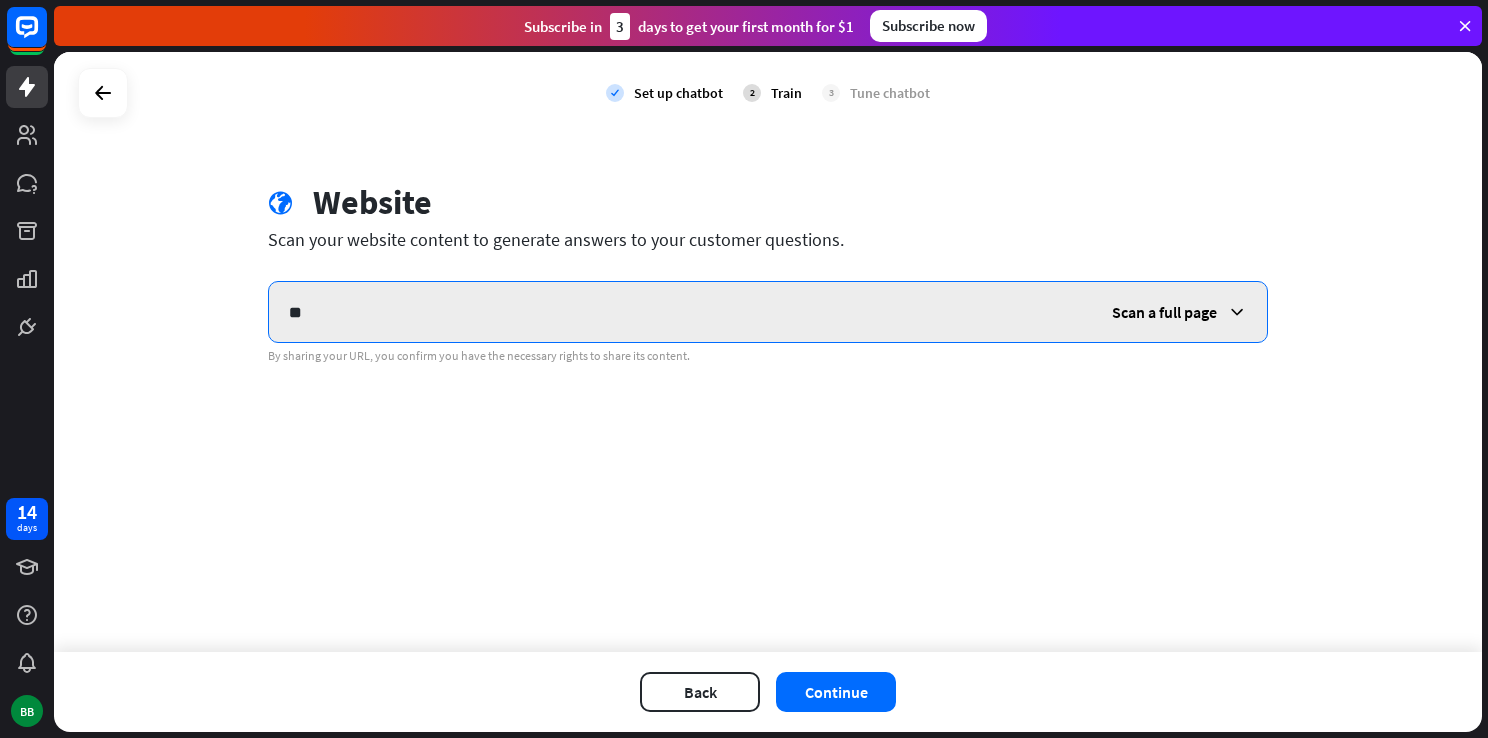 type on "*" 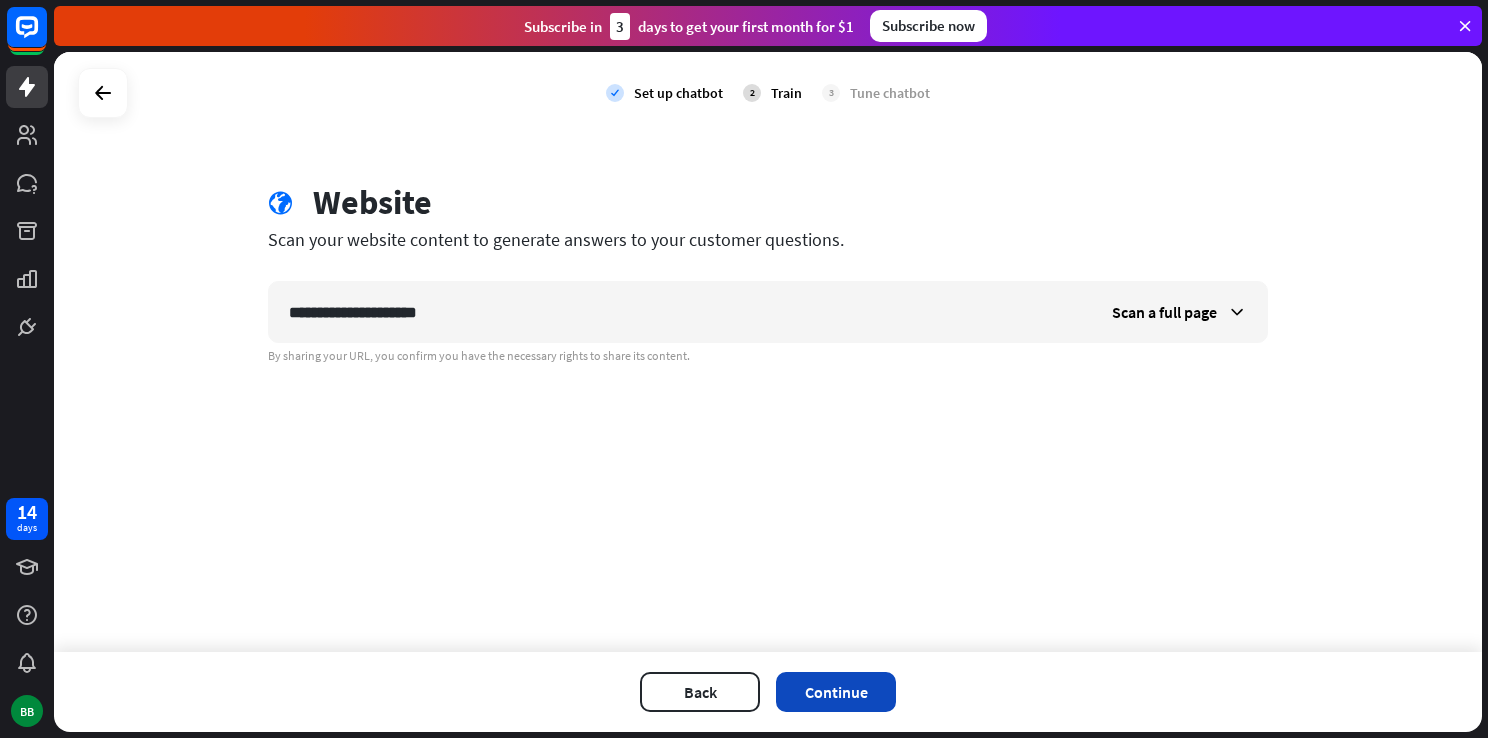 click on "Continue" at bounding box center [836, 692] 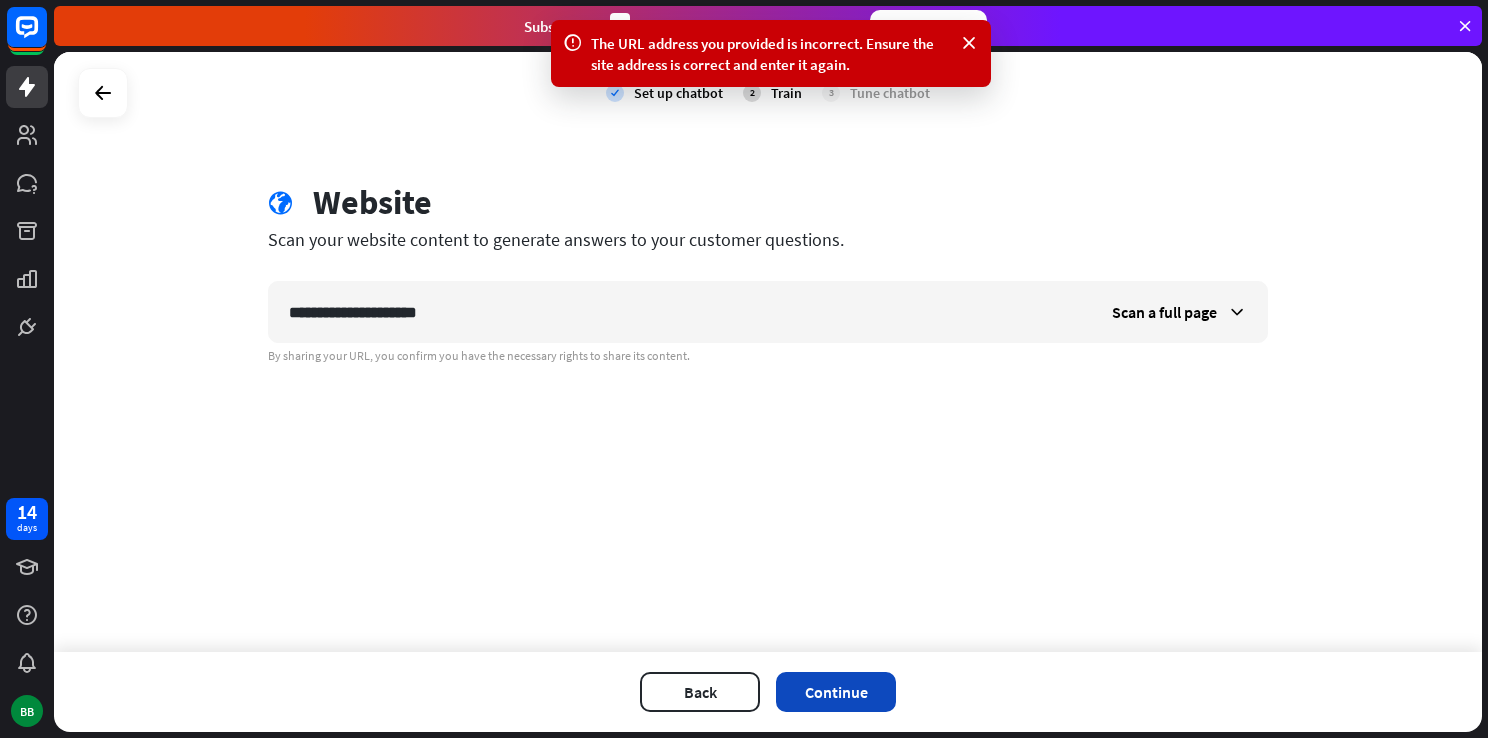 click on "Continue" at bounding box center [836, 692] 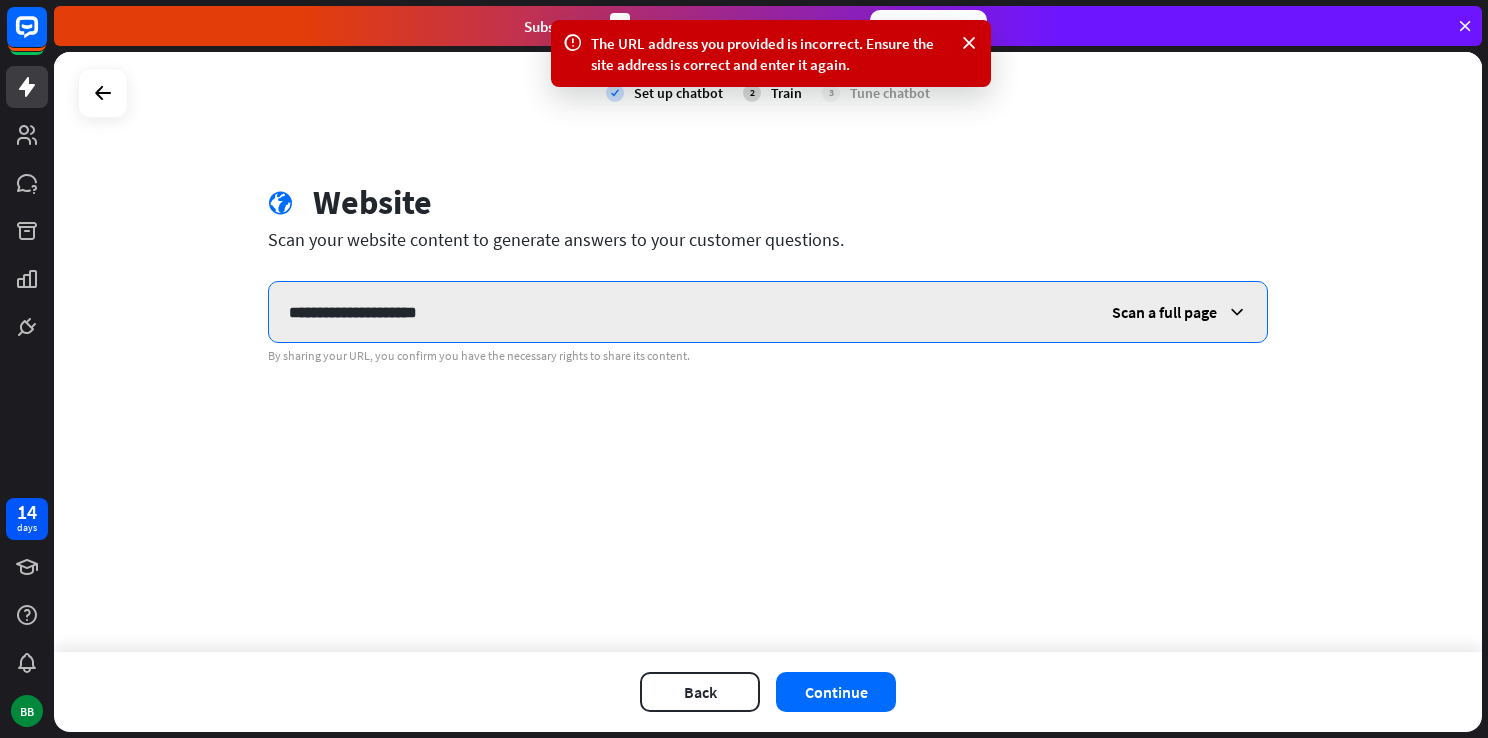 click on "**********" at bounding box center [680, 312] 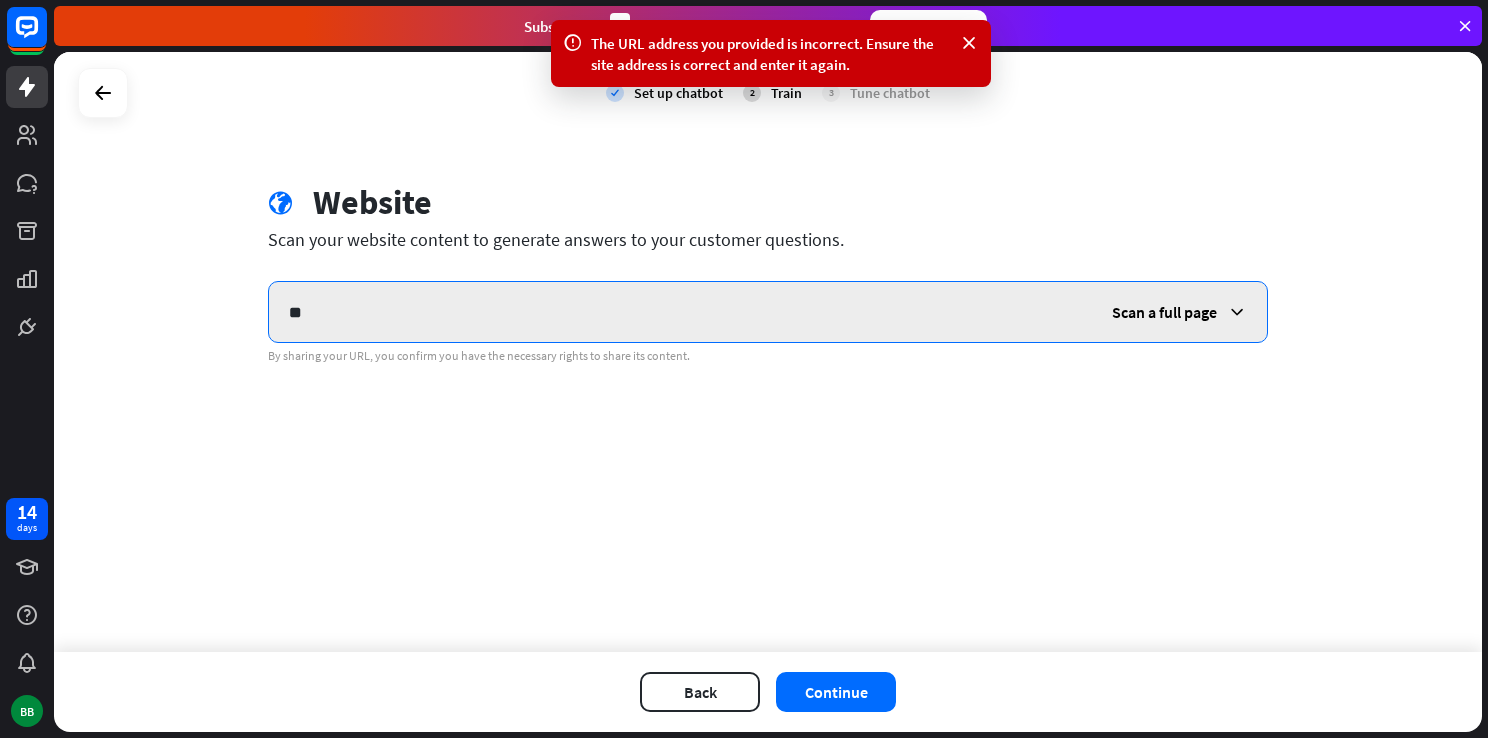 type on "*" 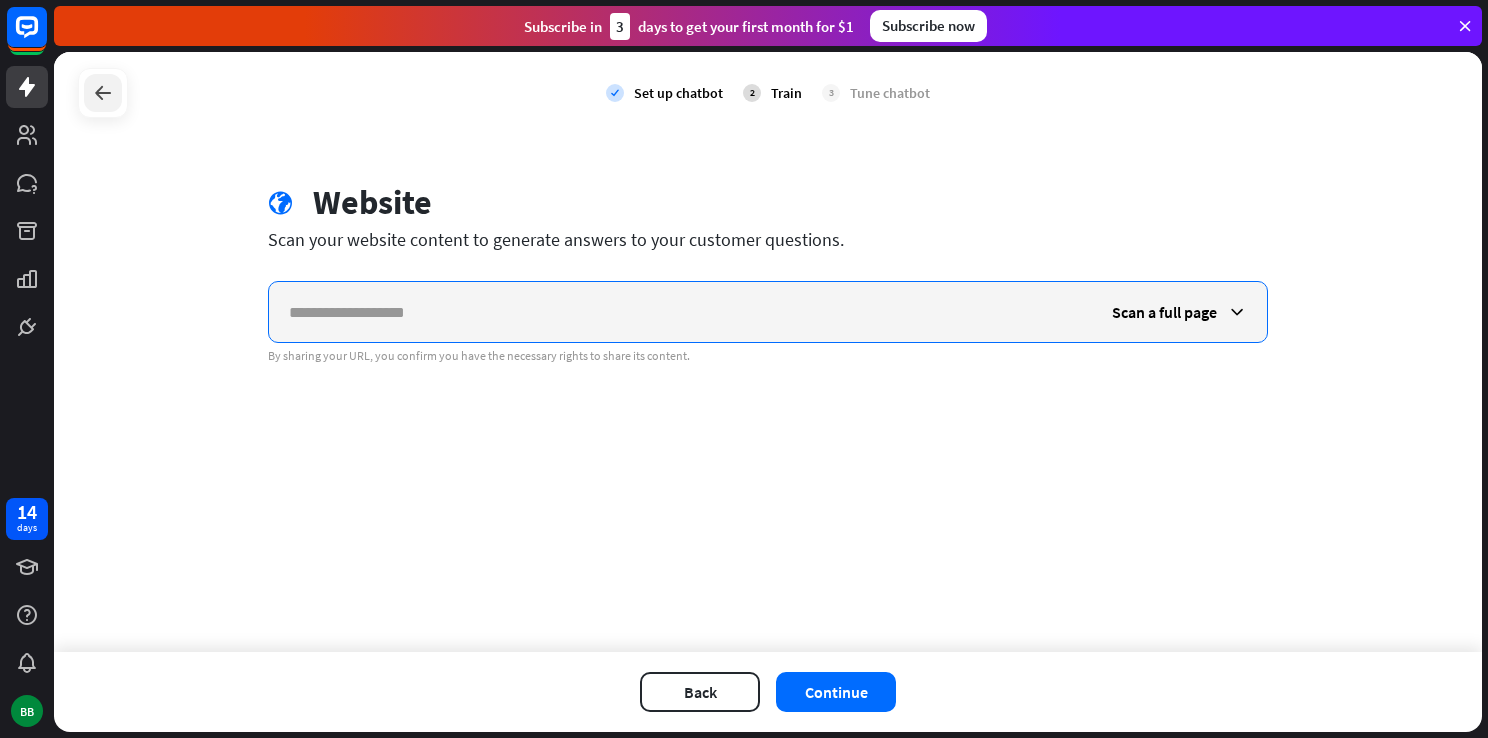 type 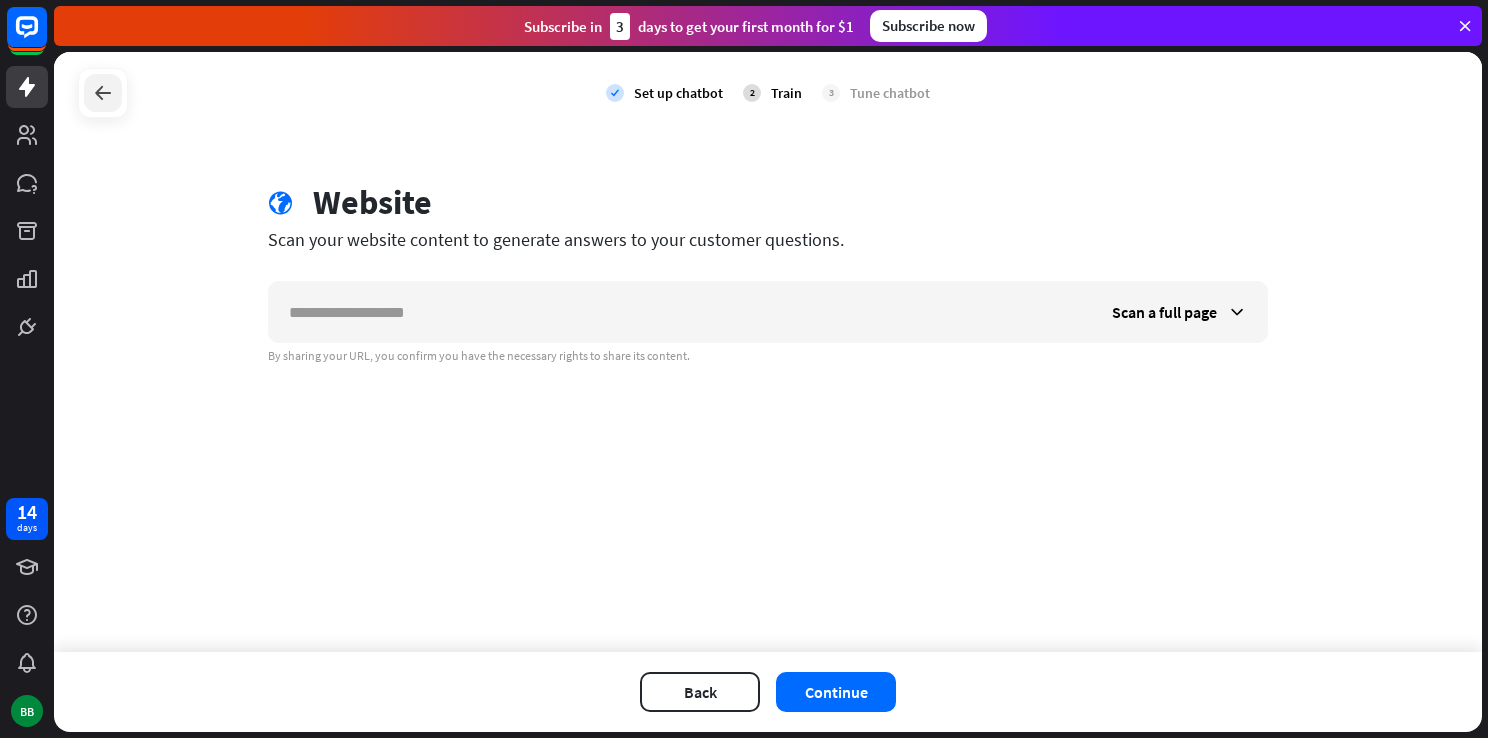 click at bounding box center [103, 93] 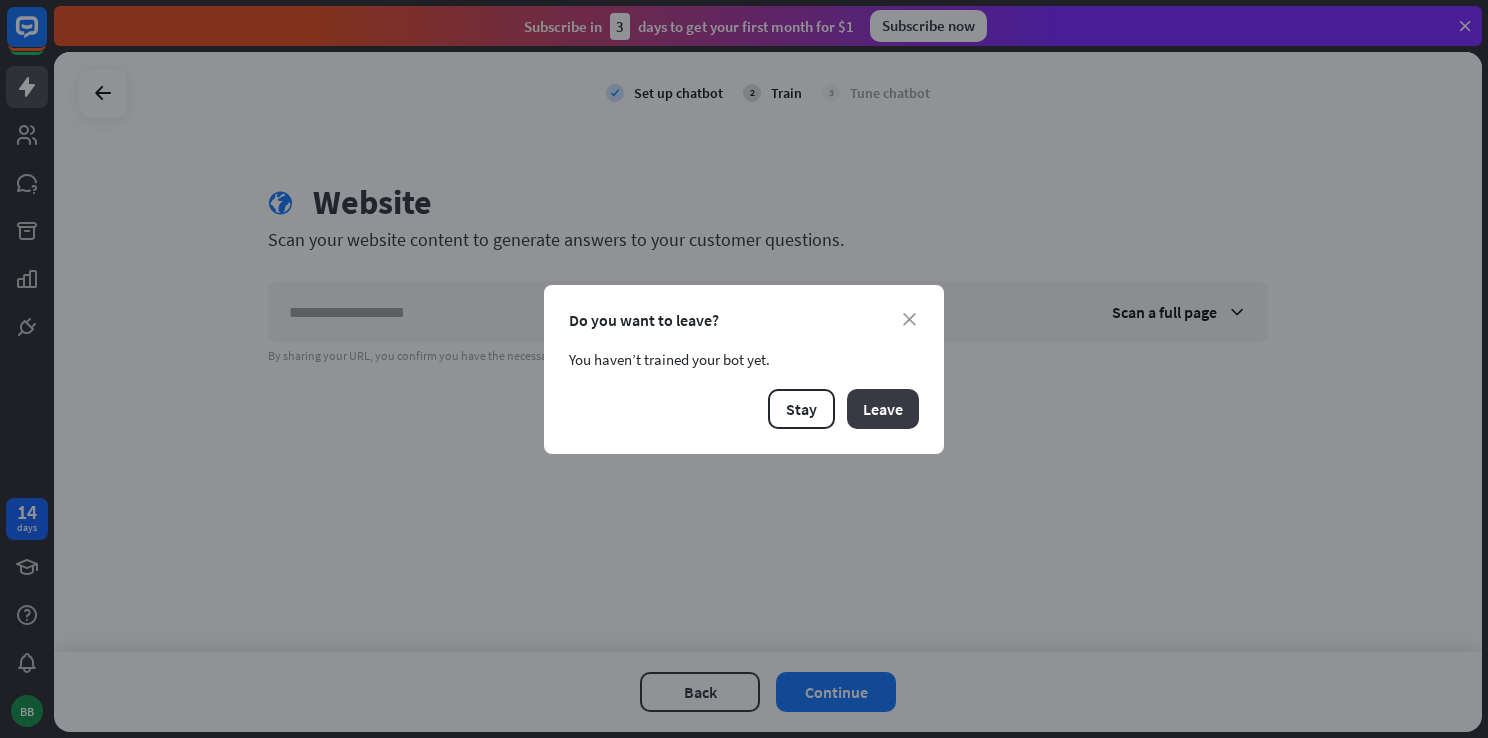 click on "Leave" at bounding box center (883, 409) 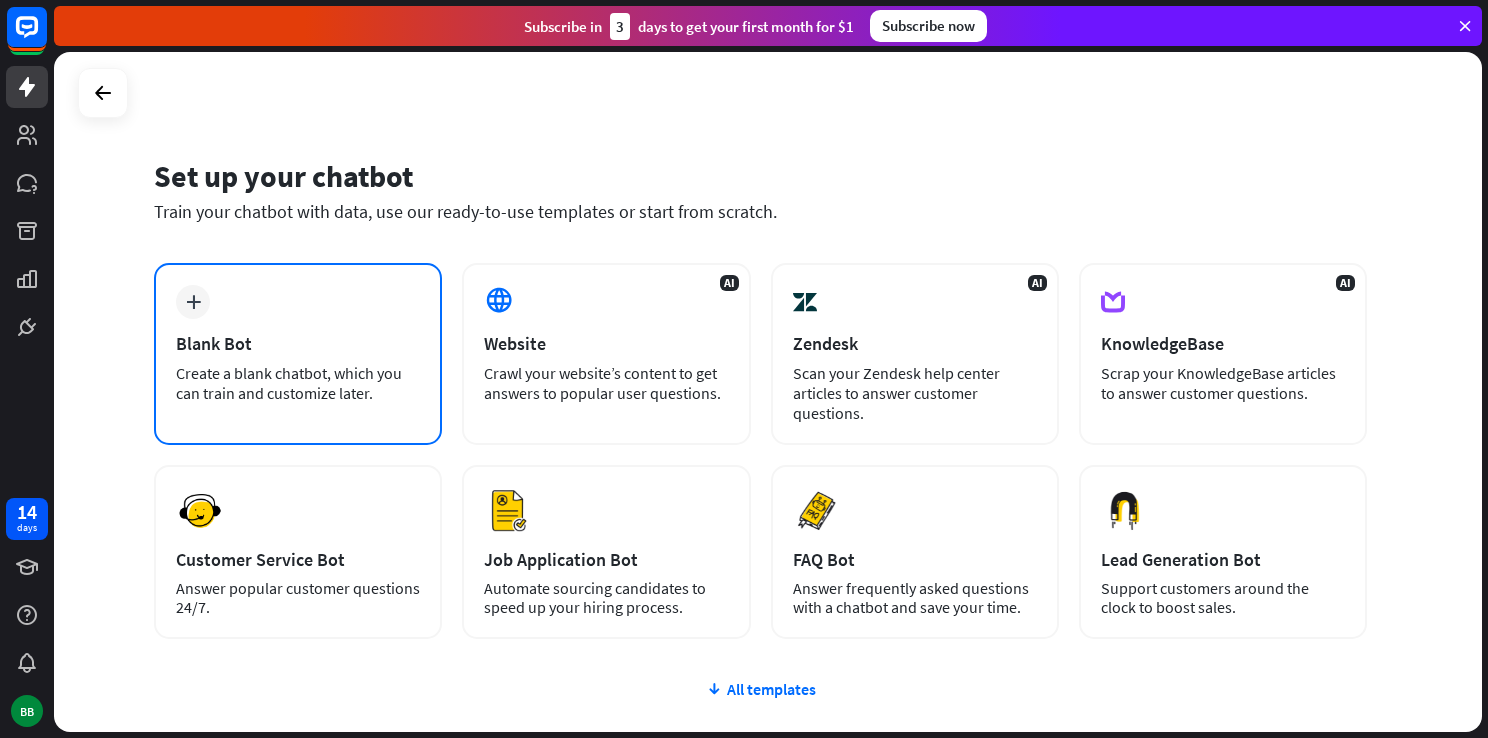 click on "plus   Blank Bot
Create a blank chatbot, which you can train and
customize later." at bounding box center [298, 354] 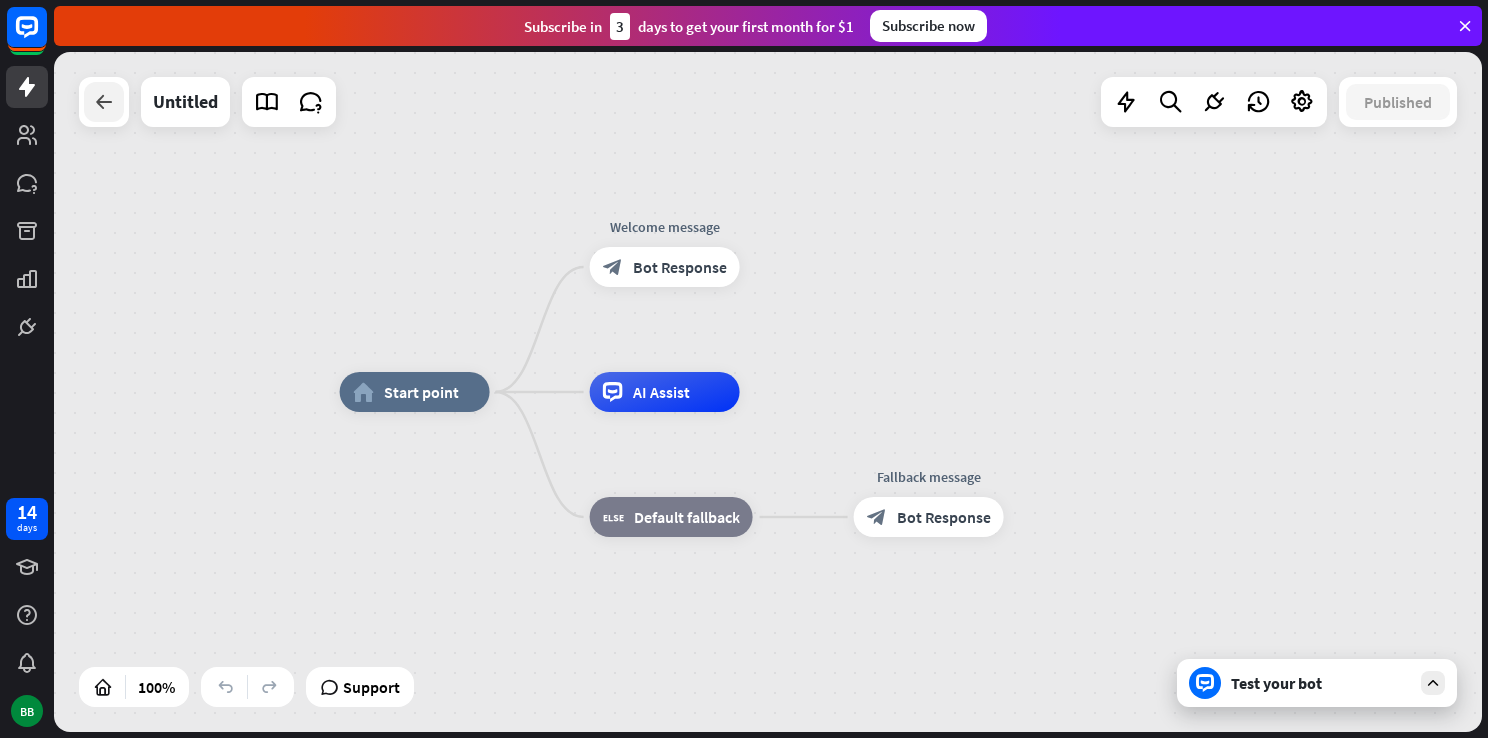 click at bounding box center [104, 102] 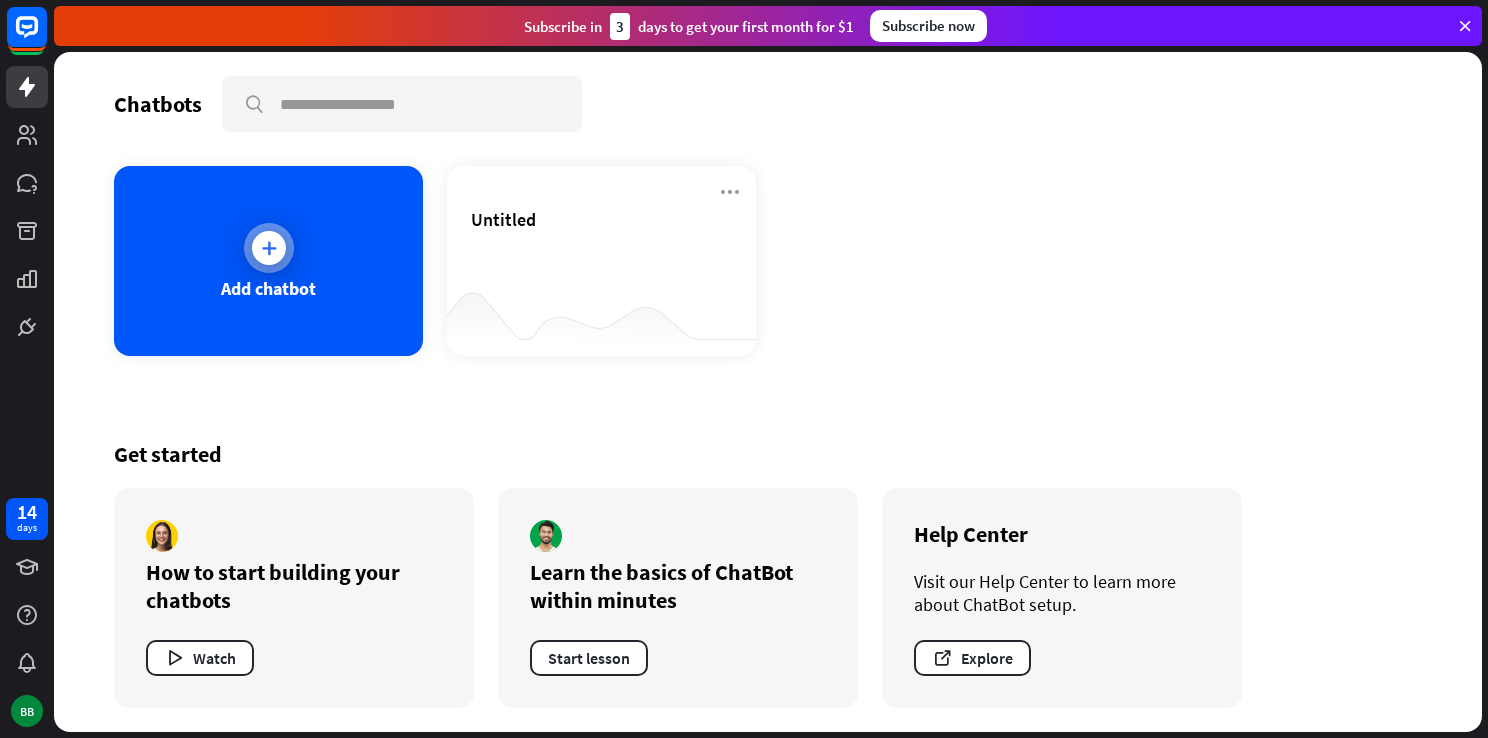 click on "Add chatbot" at bounding box center (268, 261) 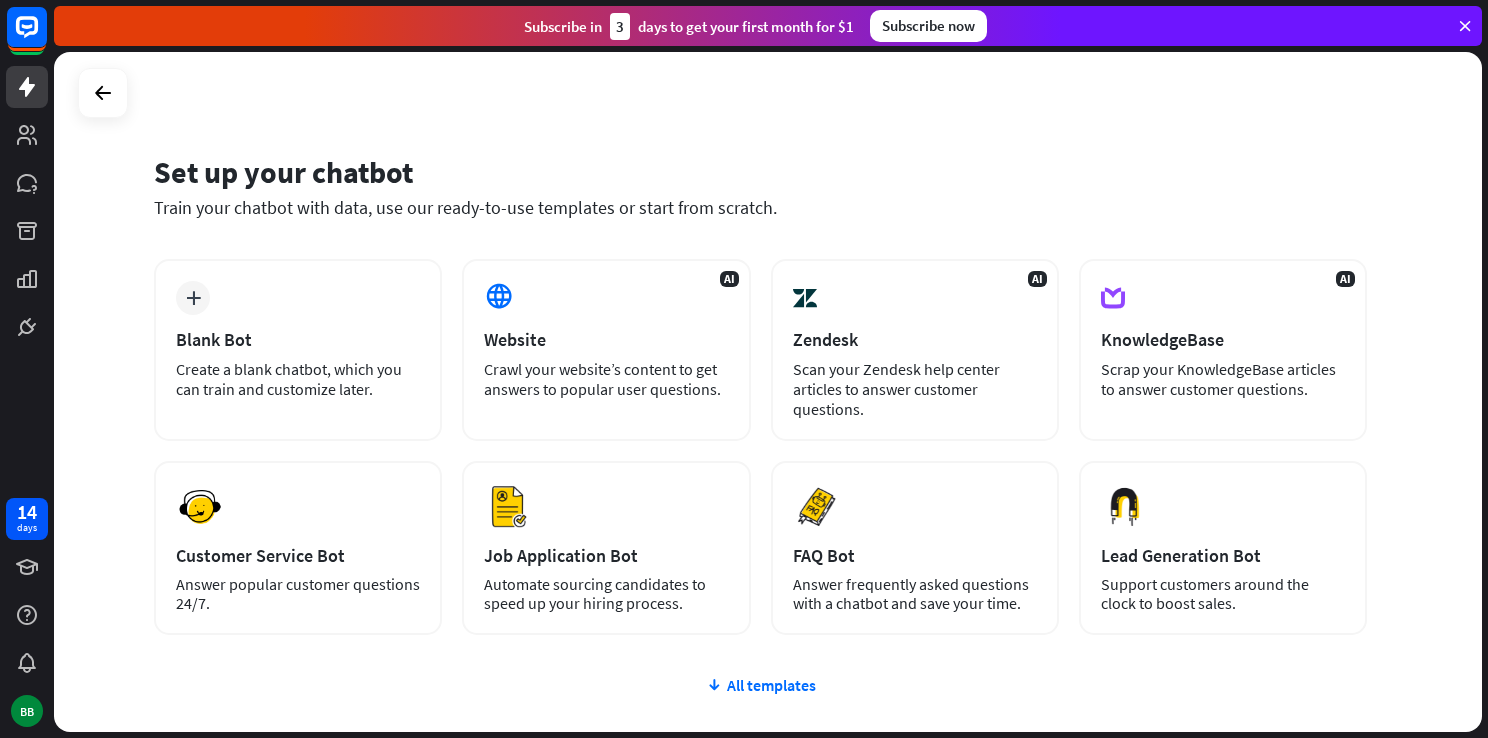 scroll, scrollTop: 0, scrollLeft: 0, axis: both 